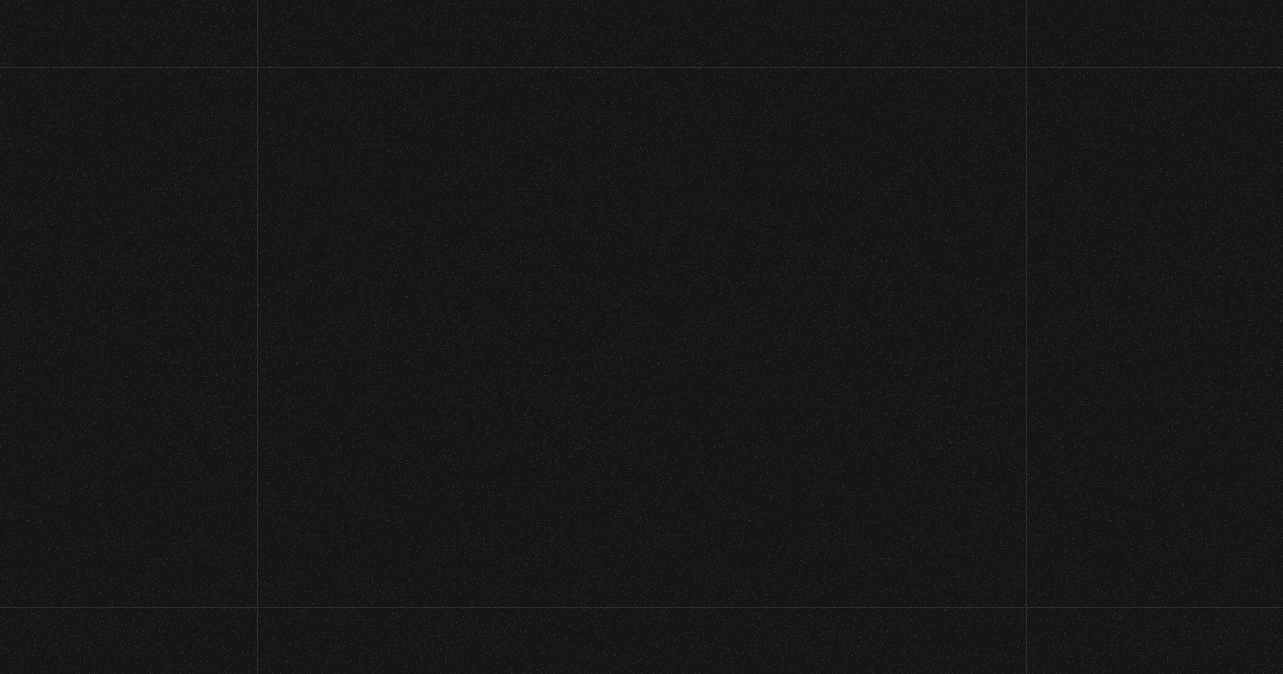 scroll, scrollTop: 0, scrollLeft: 0, axis: both 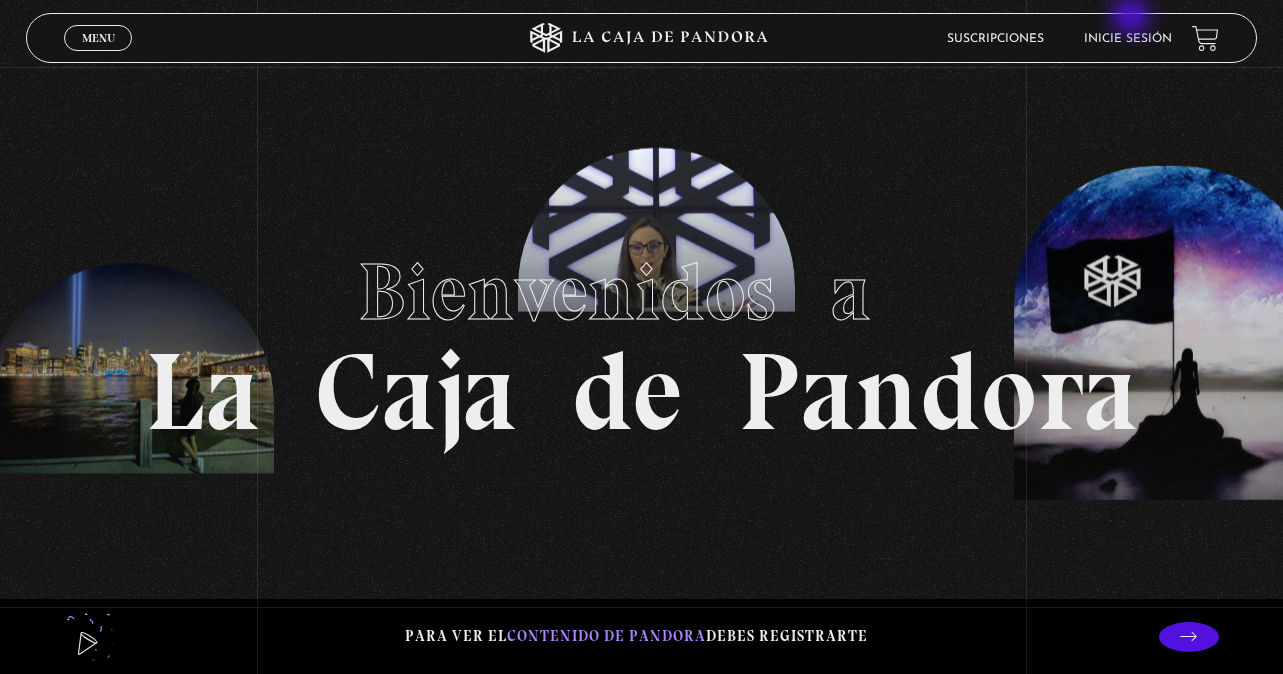 click on "Menu Cerrar             Suscripciones Inicie sesión" at bounding box center (642, 38) 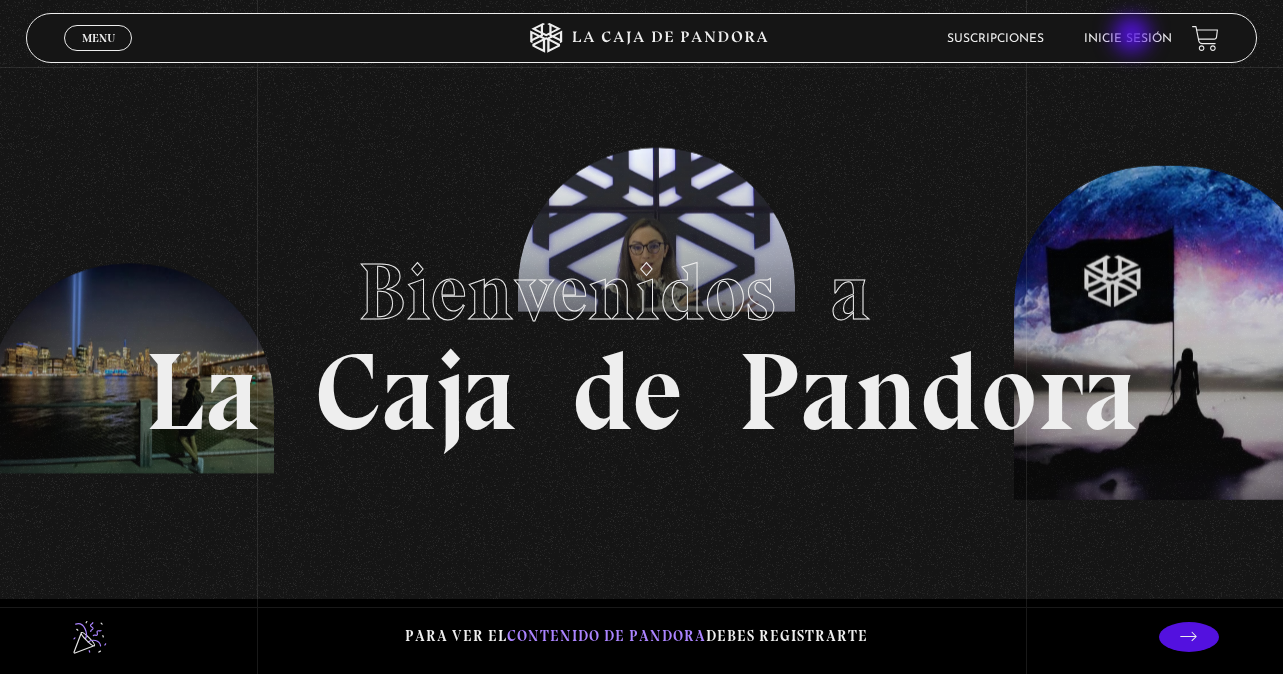 click on "Inicie sesión" at bounding box center (1128, 39) 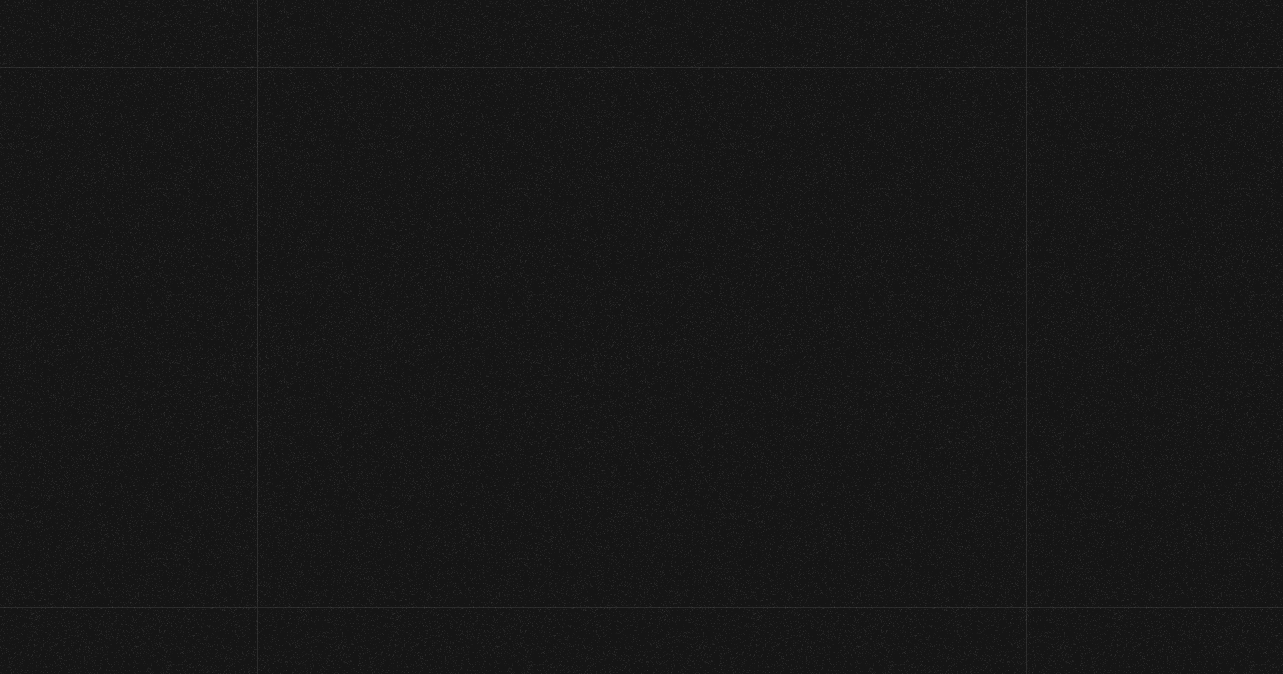 scroll, scrollTop: 0, scrollLeft: 0, axis: both 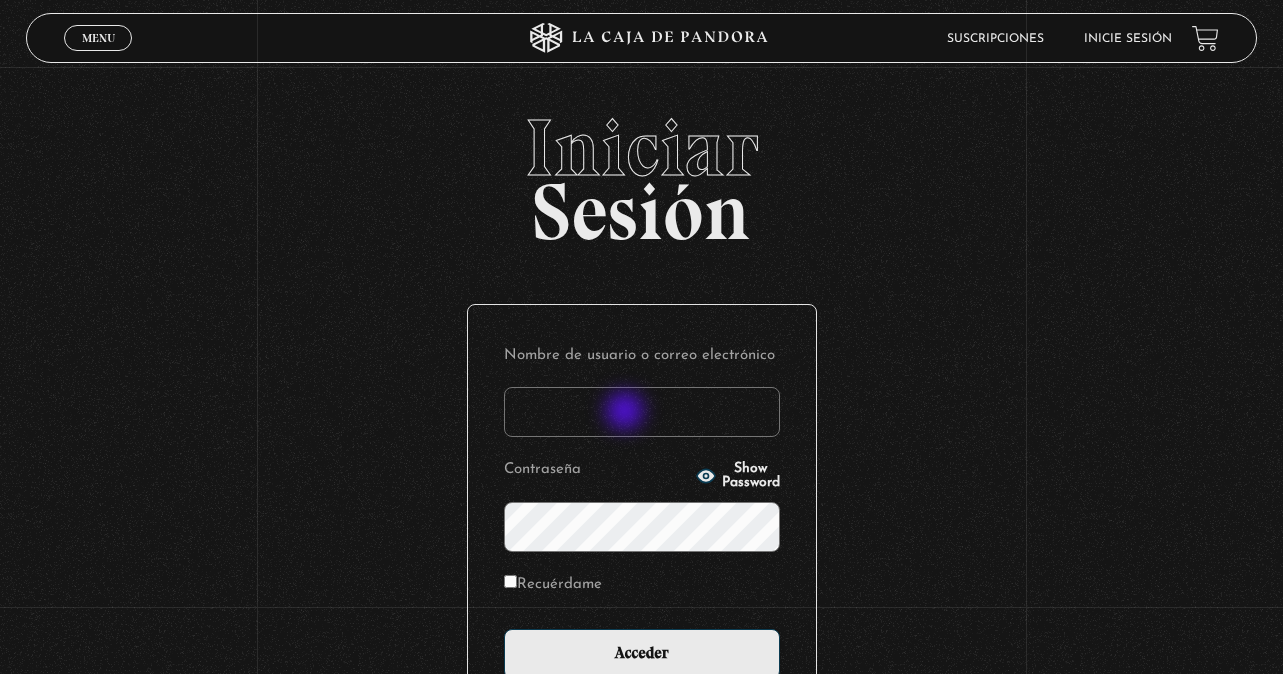click on "Nombre de usuario o correo electrónico" at bounding box center [642, 412] 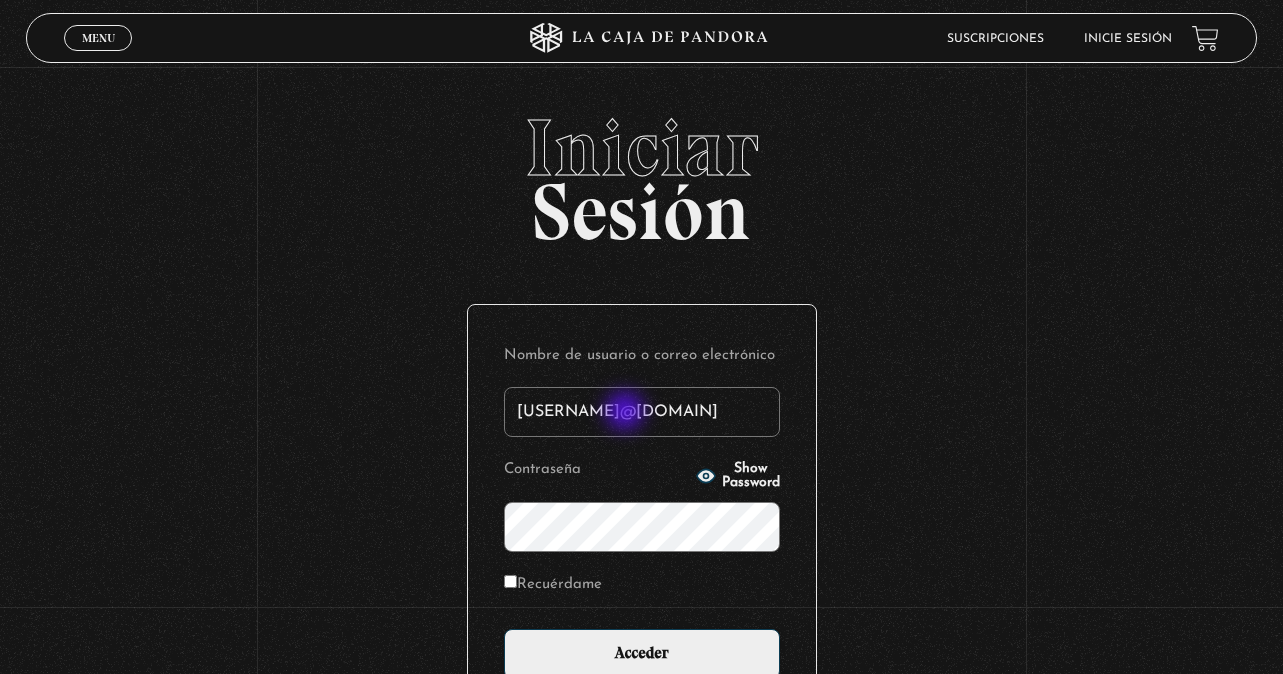 type on "jsalasb.1976@gmail.com" 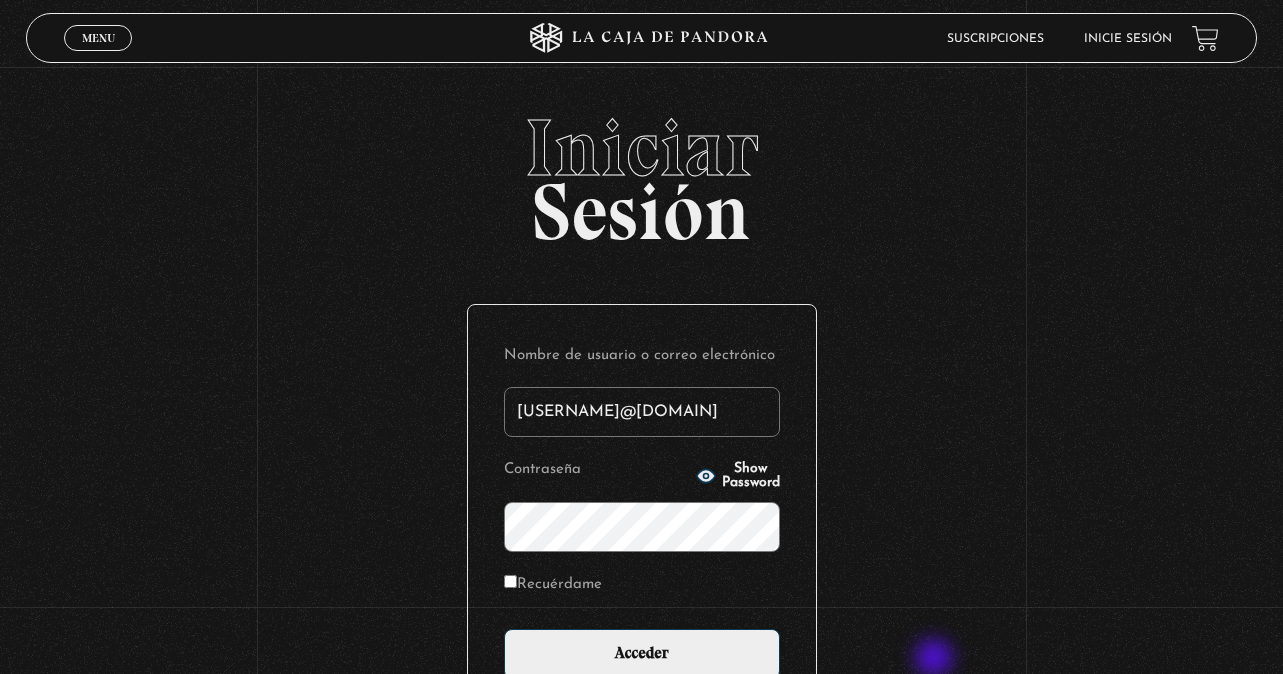 click on "Acceder" at bounding box center [642, 654] 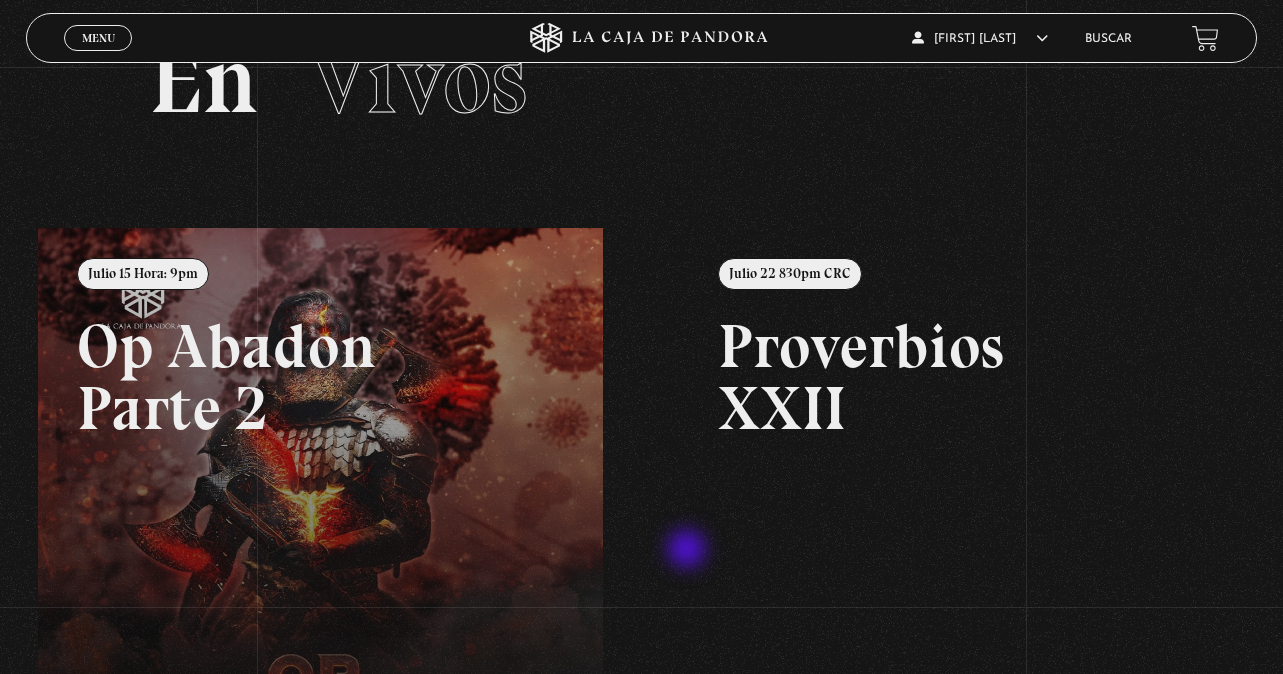 scroll, scrollTop: 0, scrollLeft: 0, axis: both 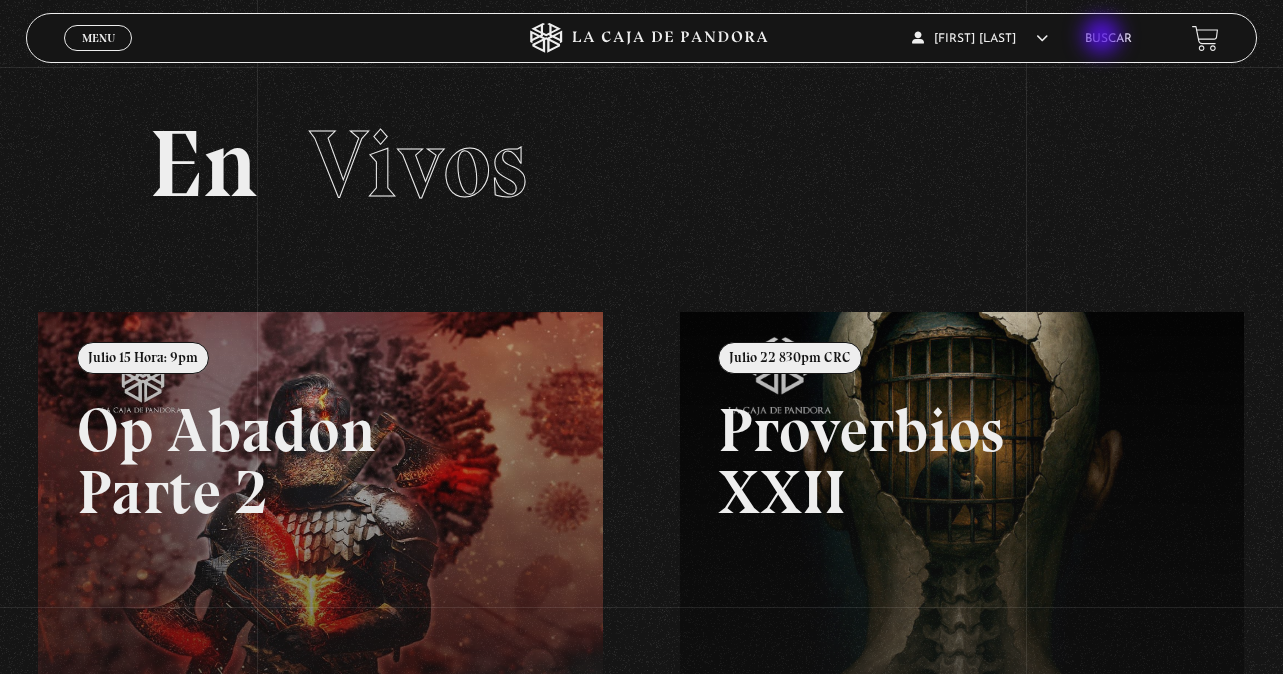 click on "Buscar" at bounding box center [1108, 39] 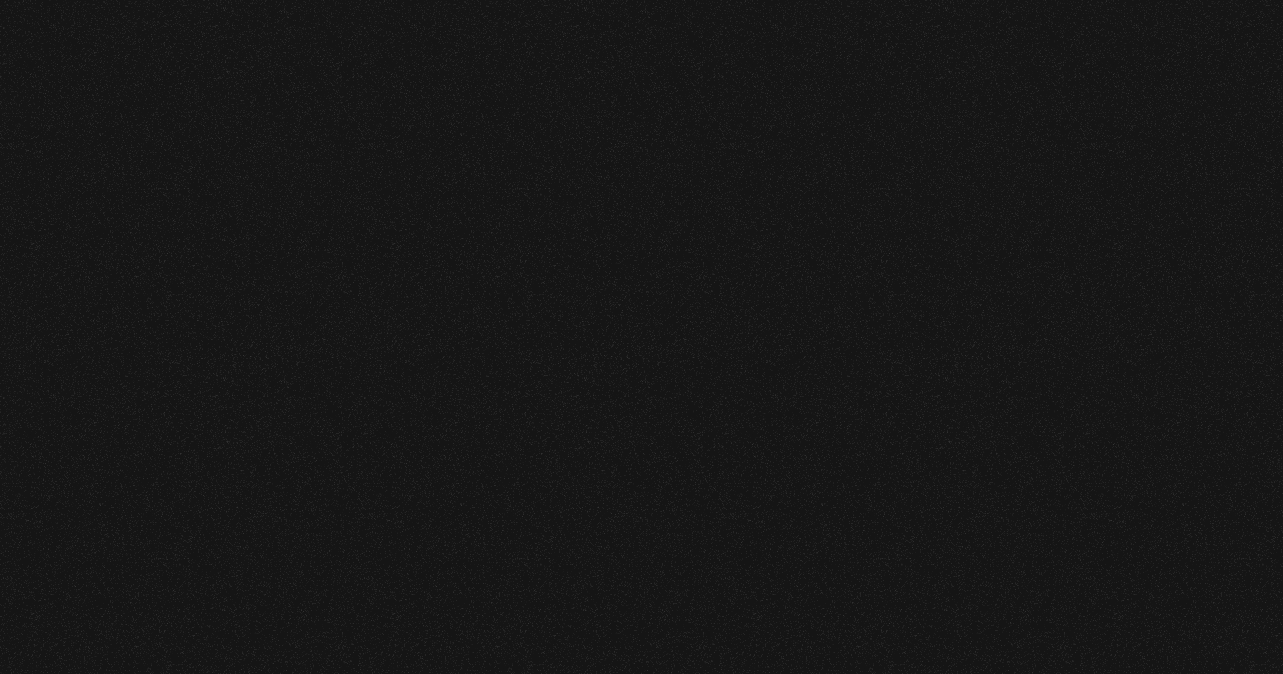 scroll, scrollTop: 0, scrollLeft: 0, axis: both 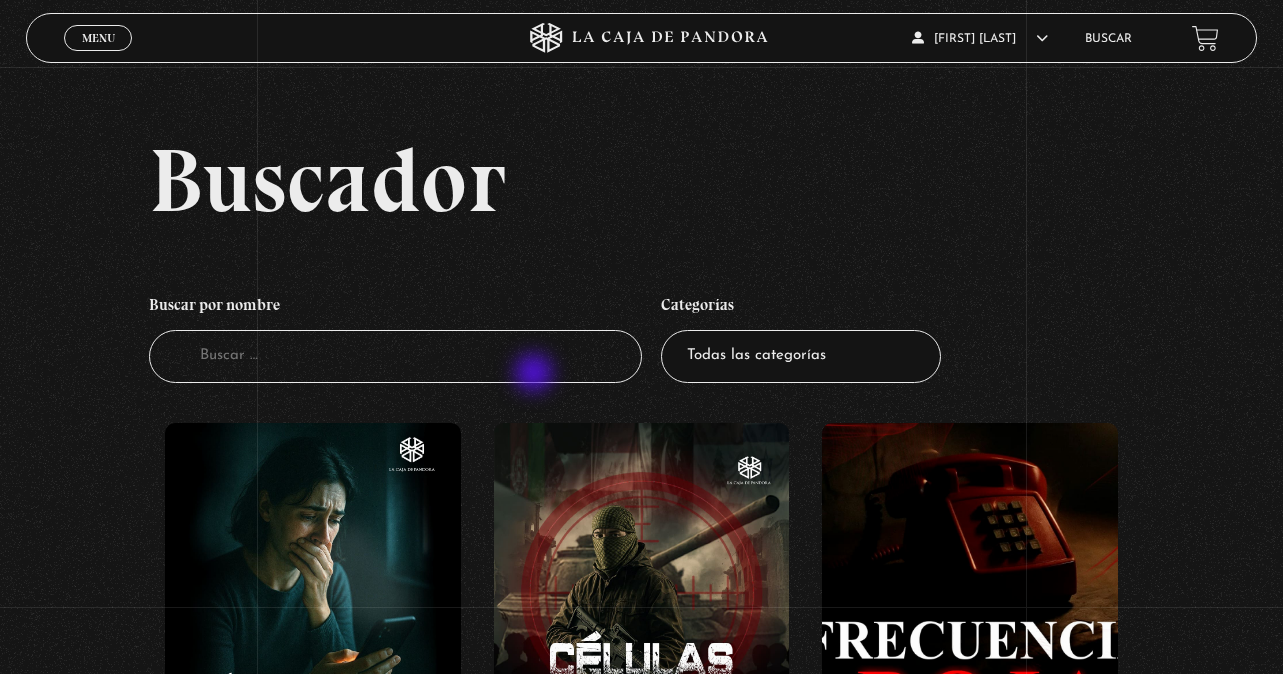 click on "Buscador" at bounding box center [395, 356] 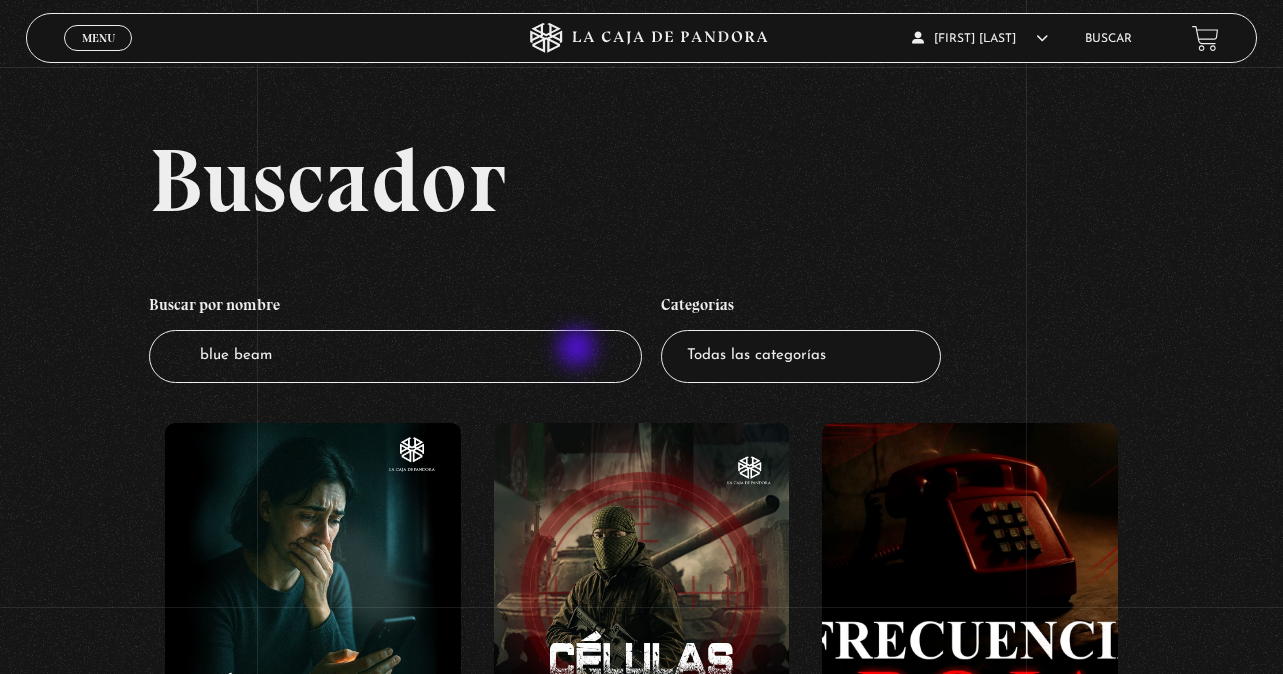 type on "blue beam" 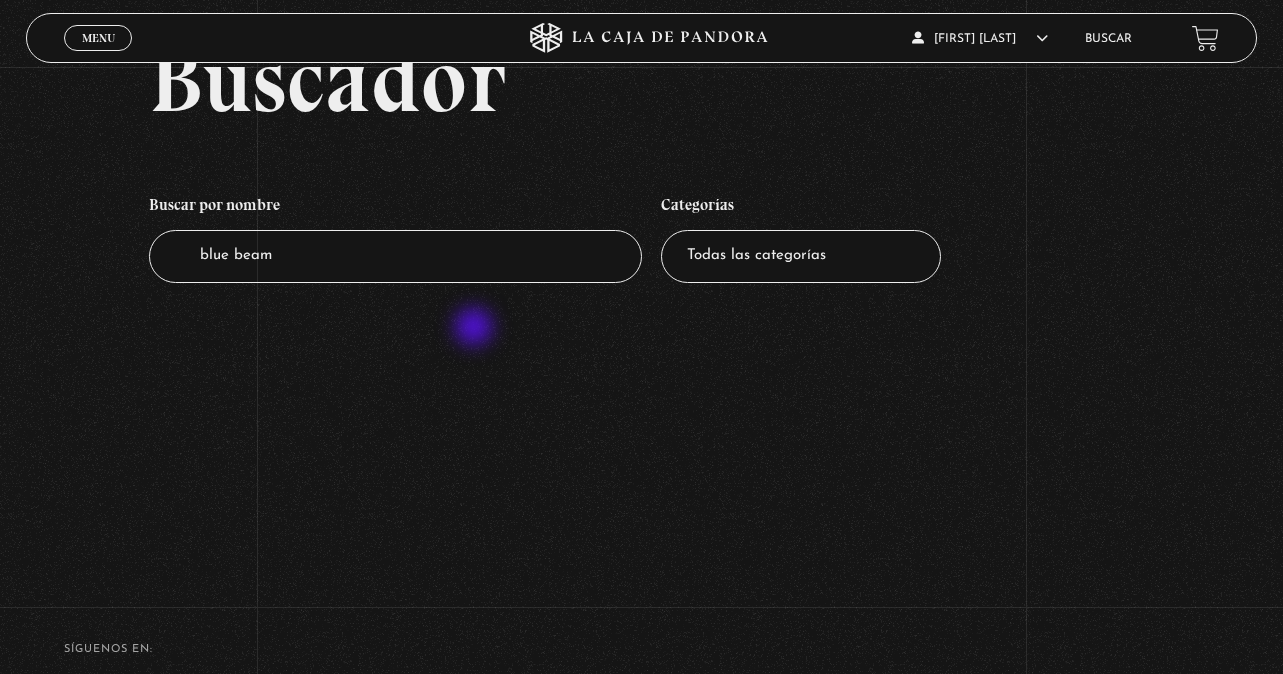 scroll, scrollTop: 0, scrollLeft: 0, axis: both 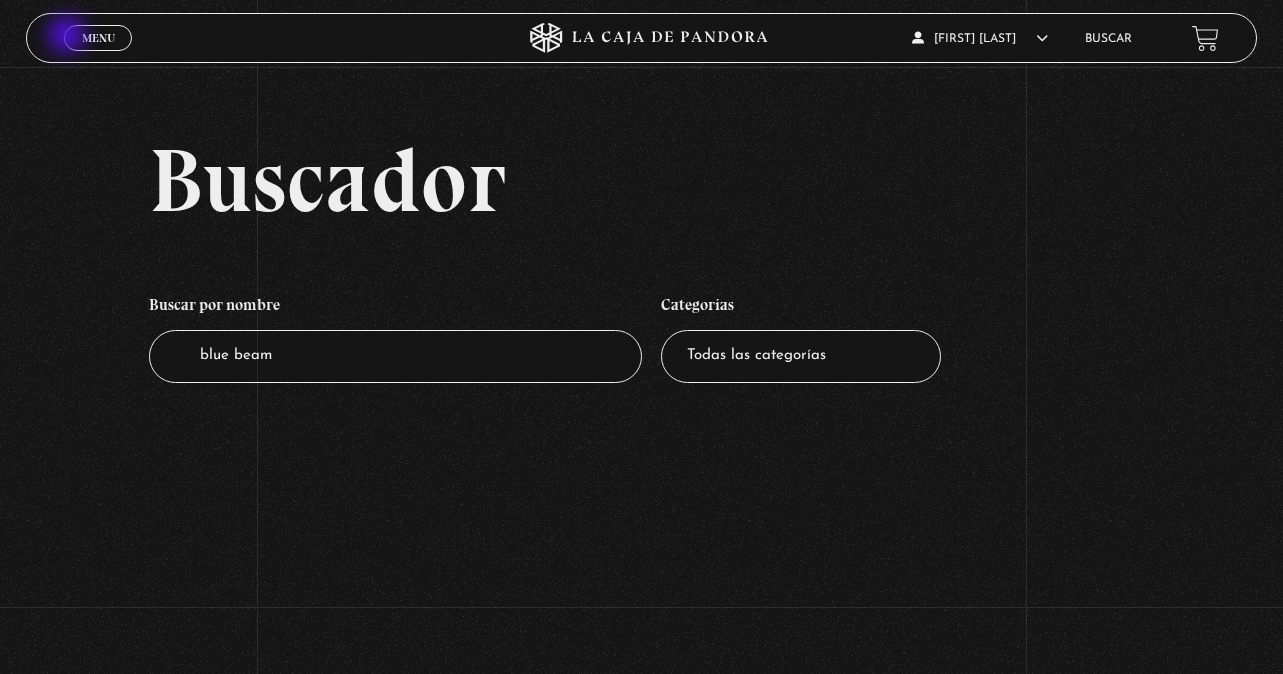 click on "Menu Cerrar" at bounding box center [98, 38] 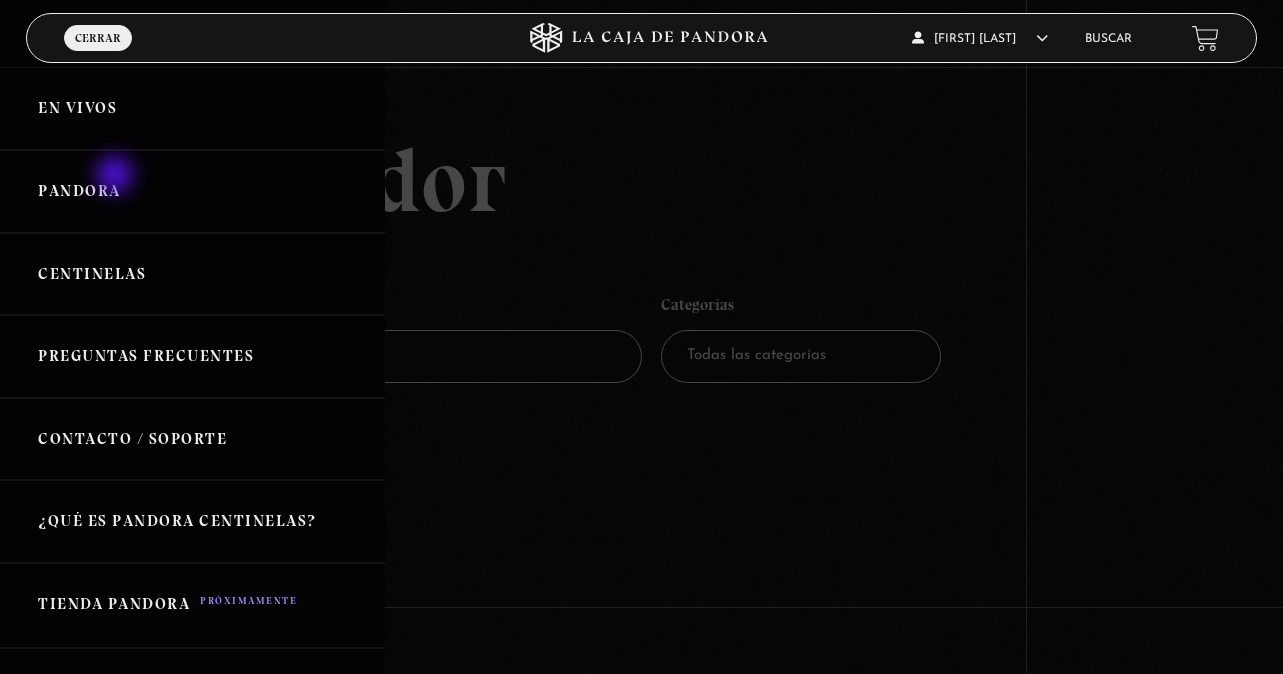 click on "Pandora" at bounding box center [192, 191] 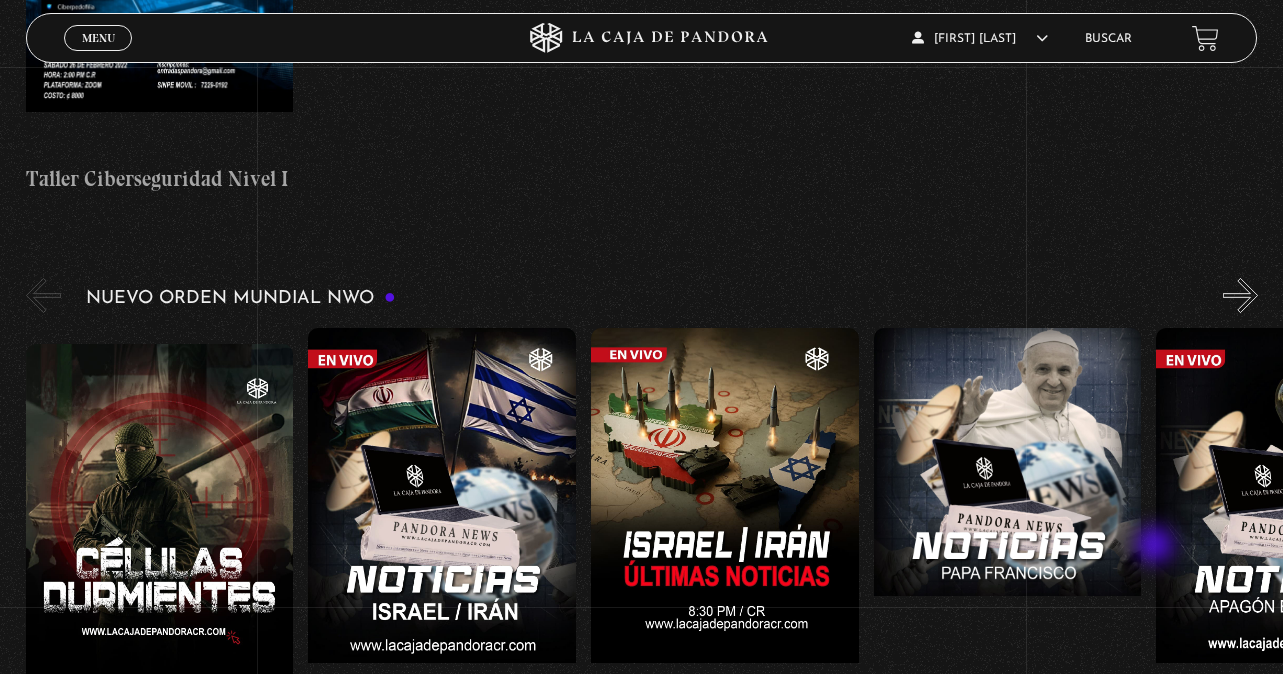 scroll, scrollTop: 1300, scrollLeft: 0, axis: vertical 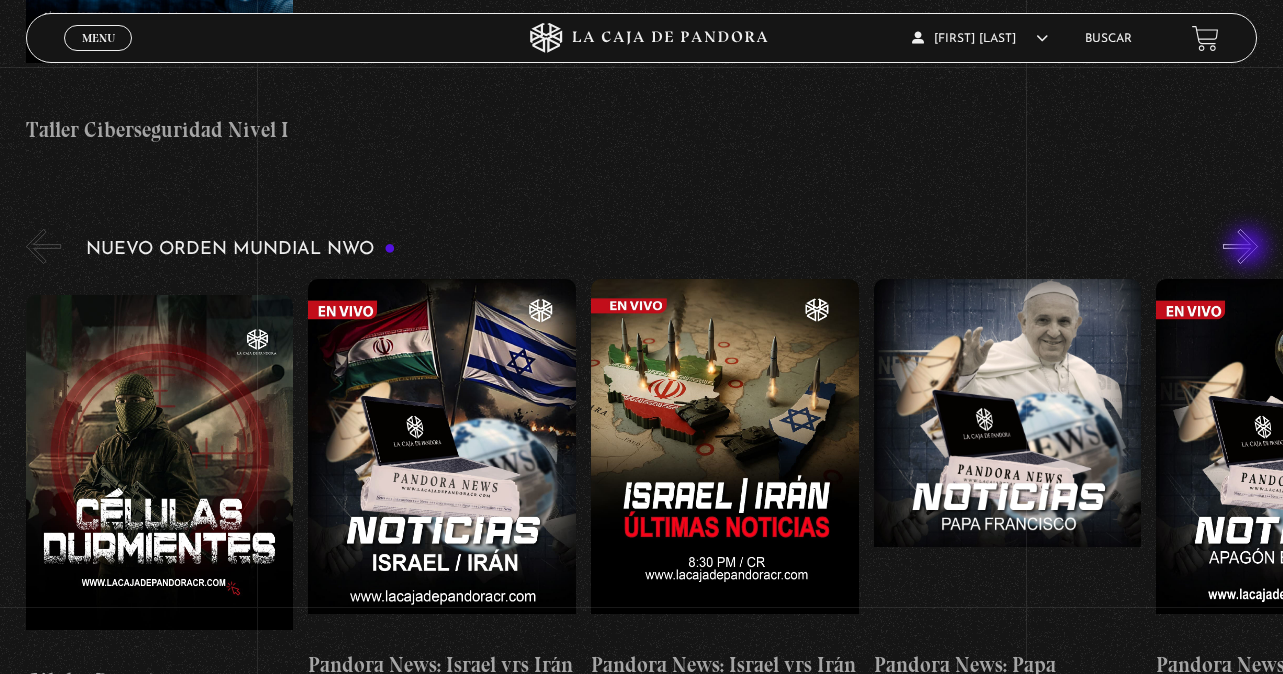 click on "»" at bounding box center (1240, 246) 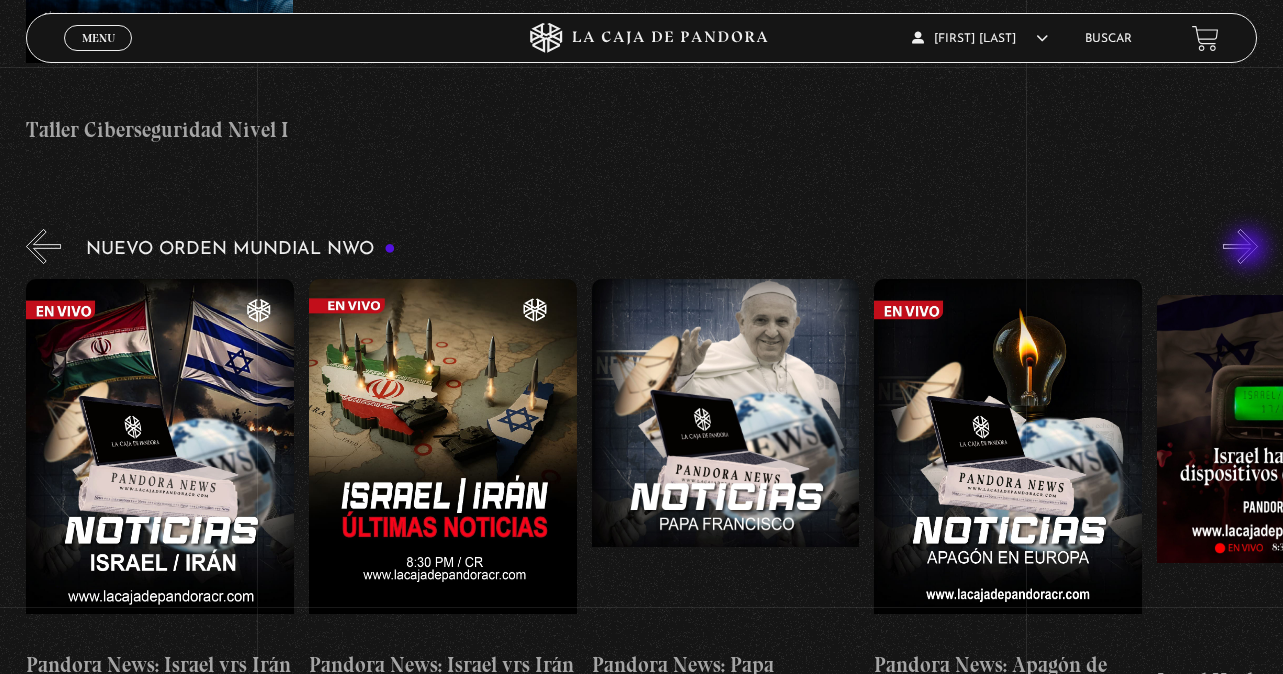 click on "»" at bounding box center (1240, 246) 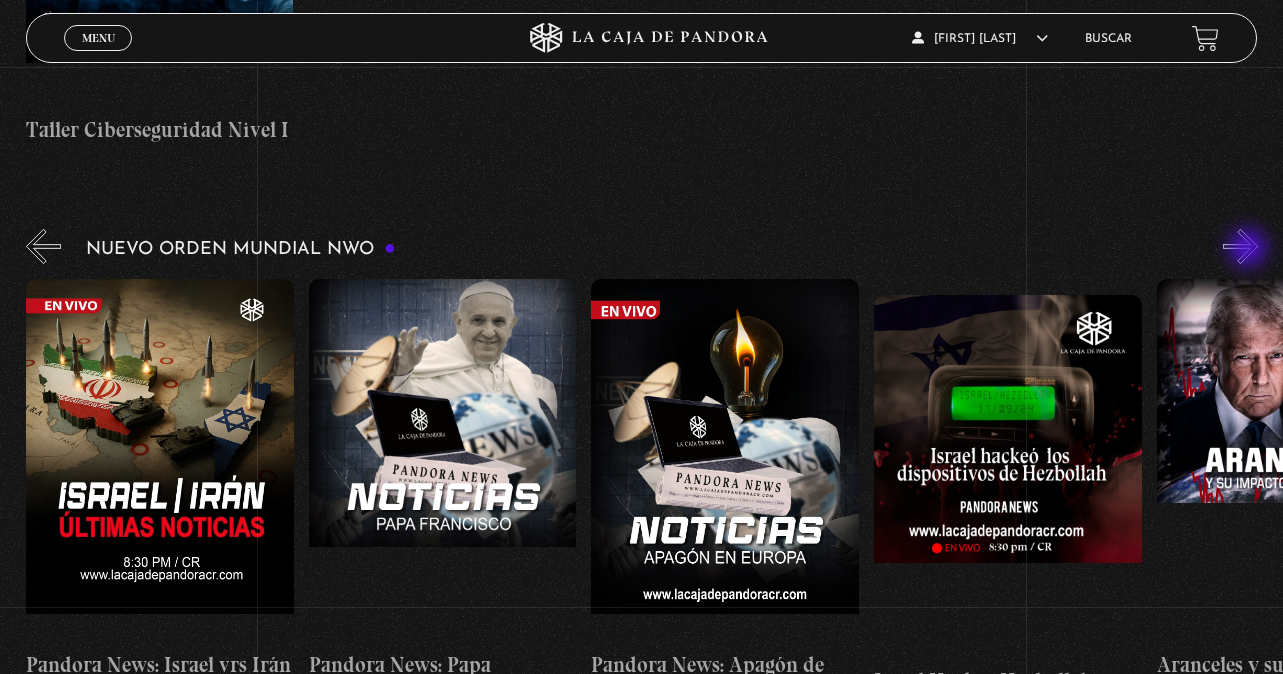 scroll, scrollTop: 0, scrollLeft: 565, axis: horizontal 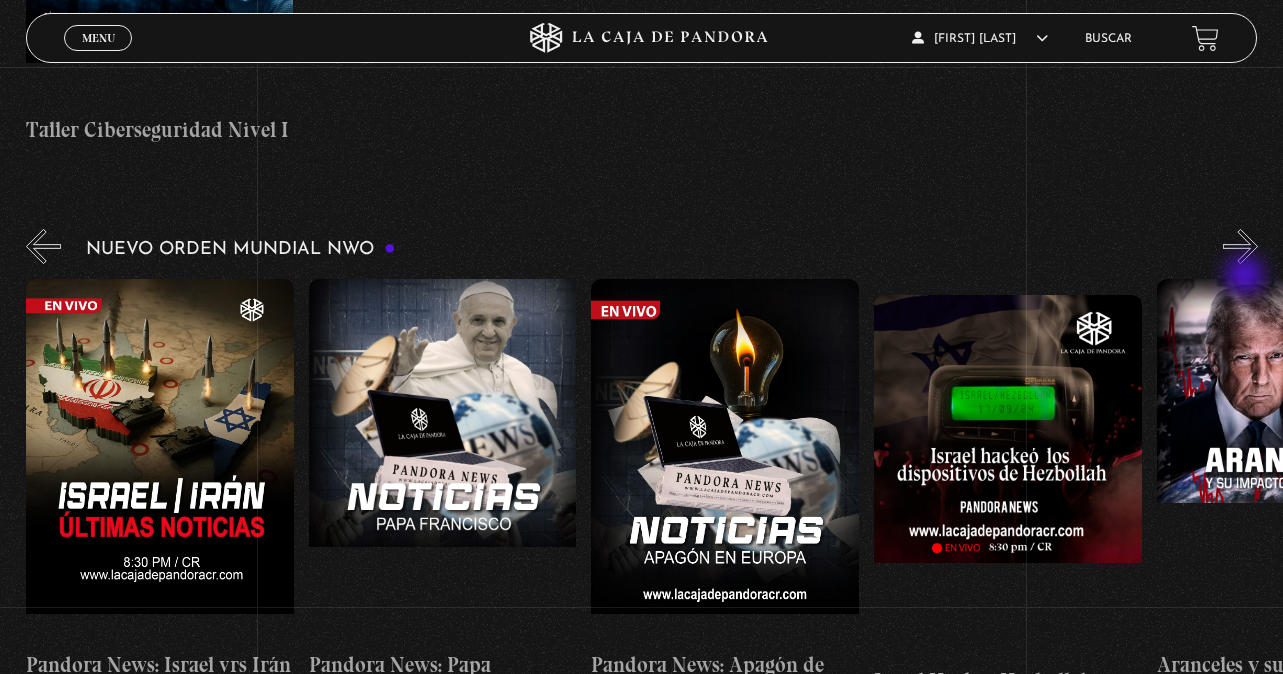 click on "Nuevo Orden Mundial NWO
2023" at bounding box center (654, 468) 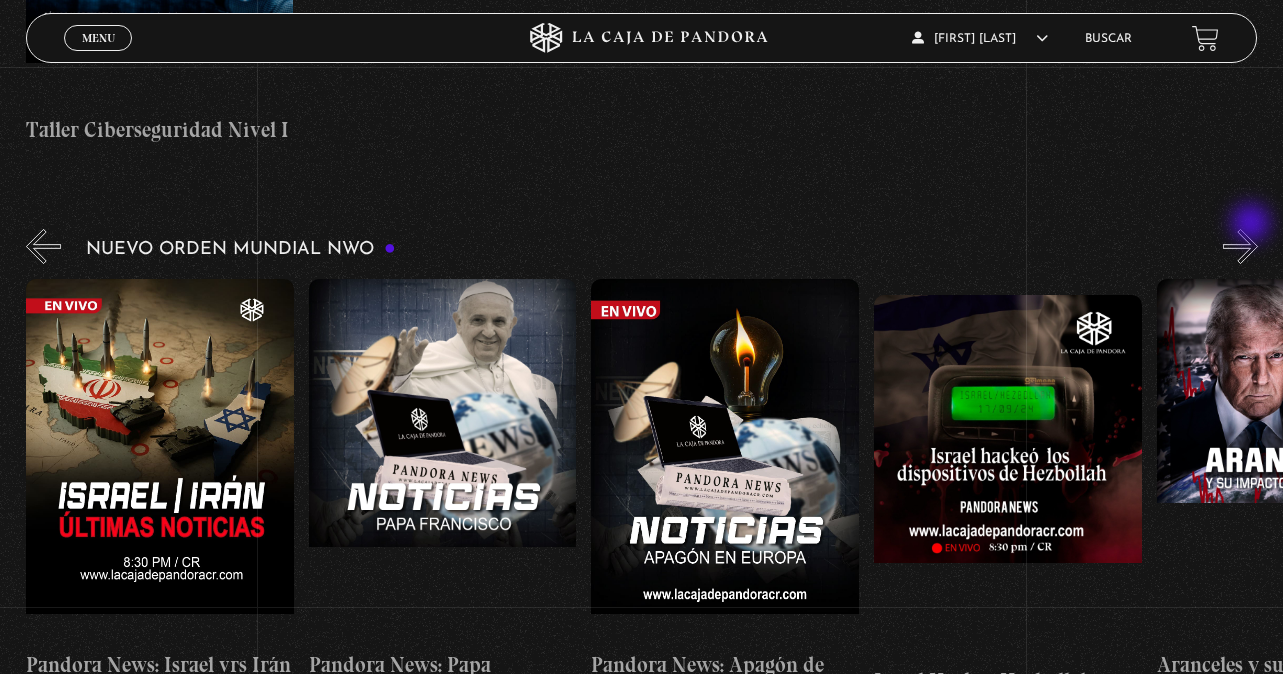 click on "»" at bounding box center (1240, 246) 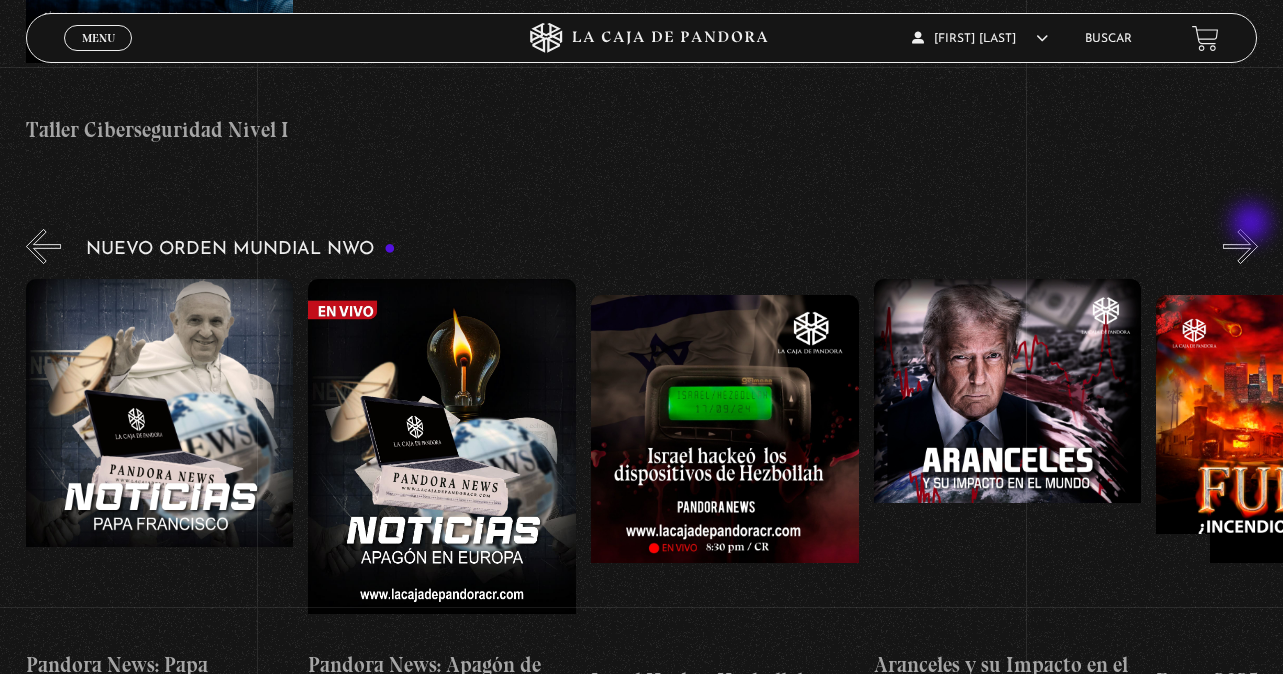 click on "»" at bounding box center (1240, 246) 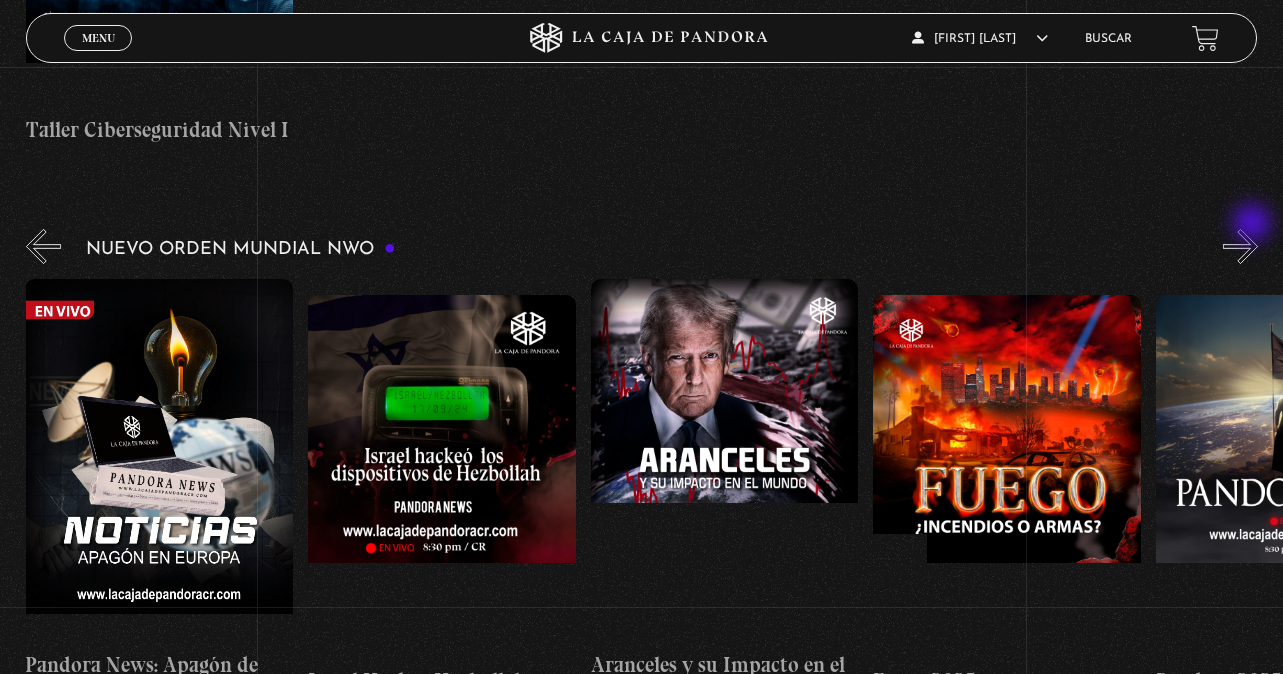 click on "»" at bounding box center (1240, 246) 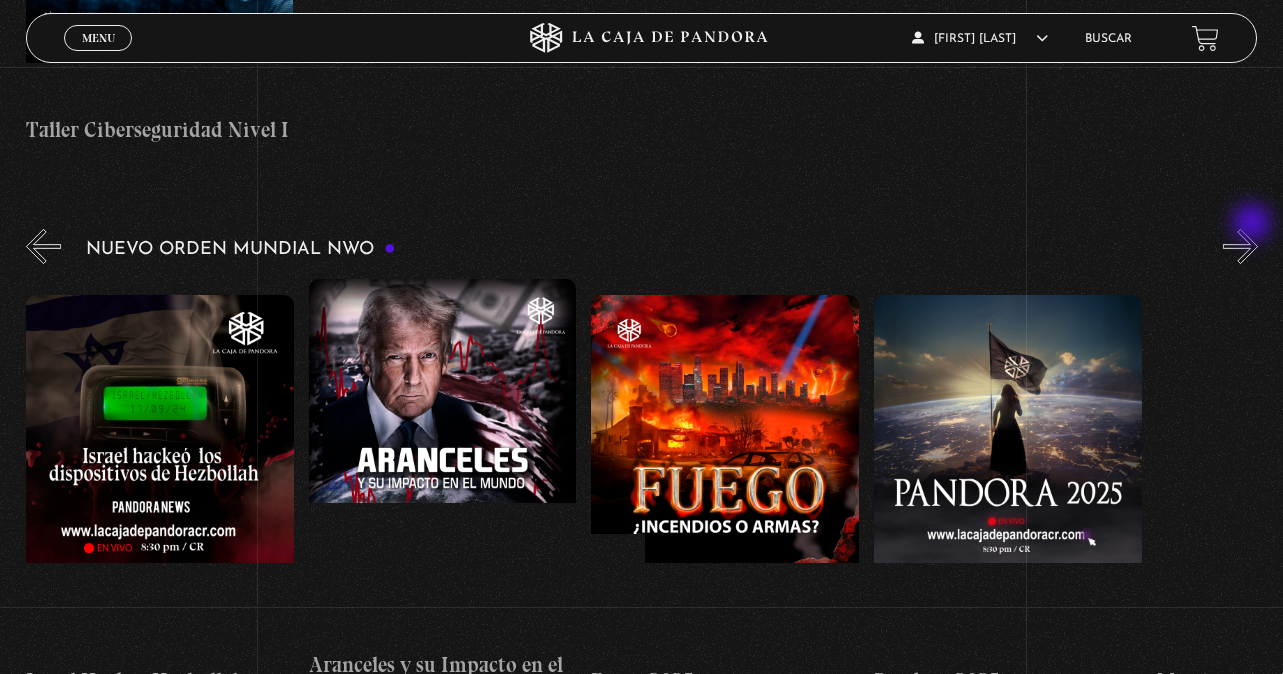 click on "»" at bounding box center [1240, 246] 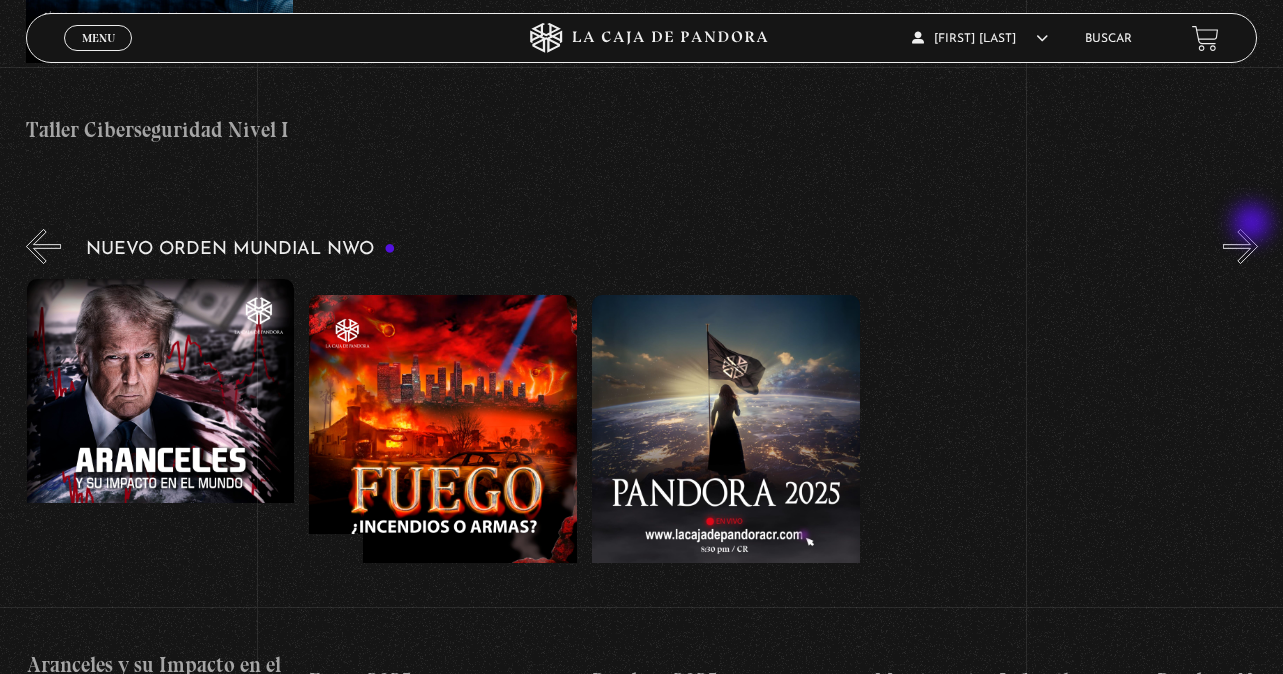 click on "»" at bounding box center [1240, 246] 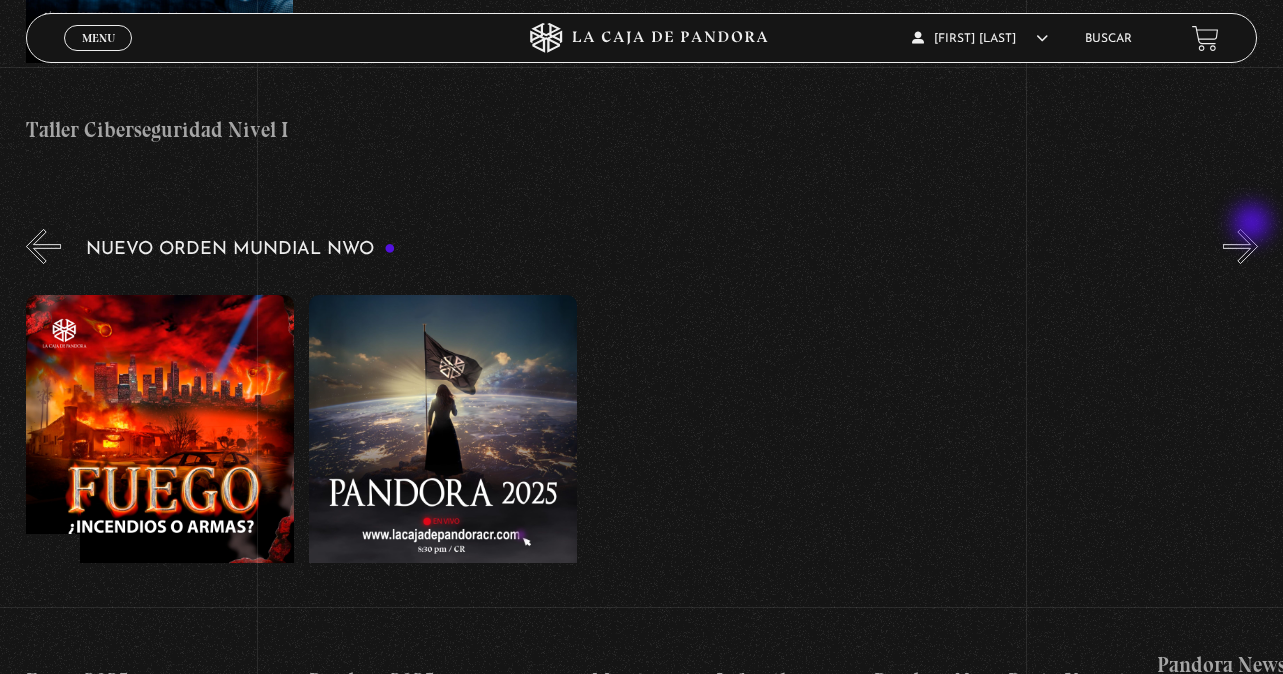 click on "»" at bounding box center (1240, 246) 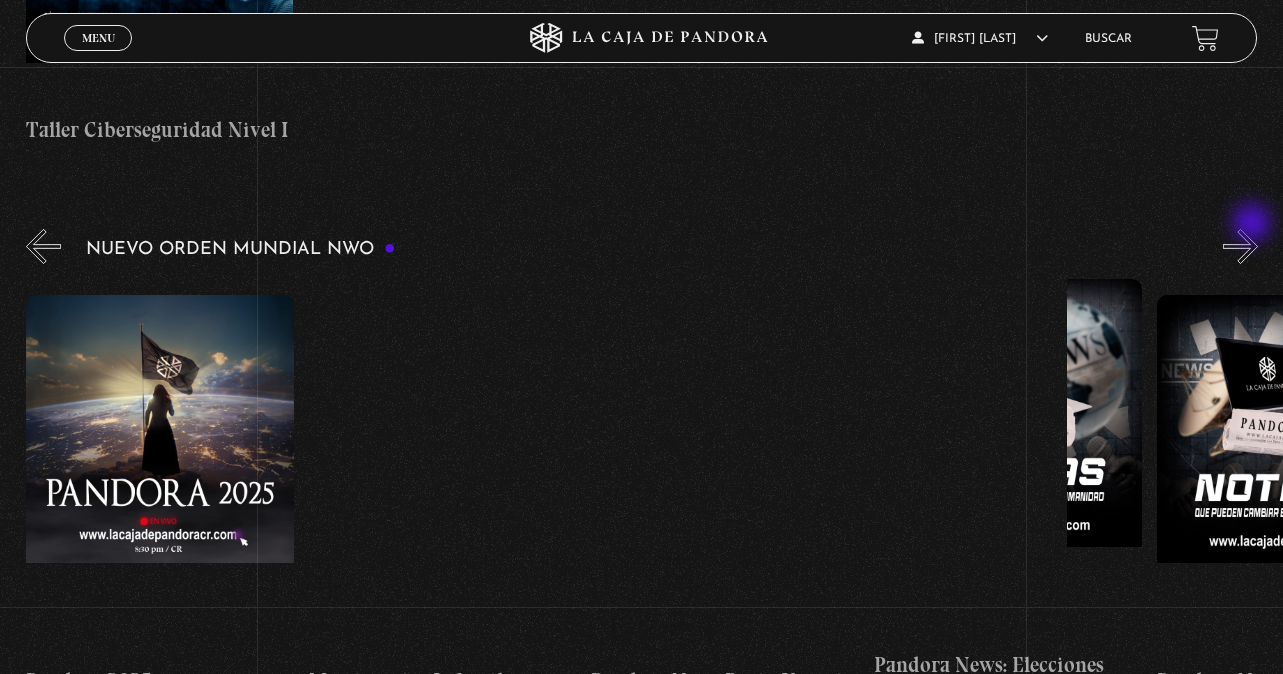 click on "»" at bounding box center (1240, 246) 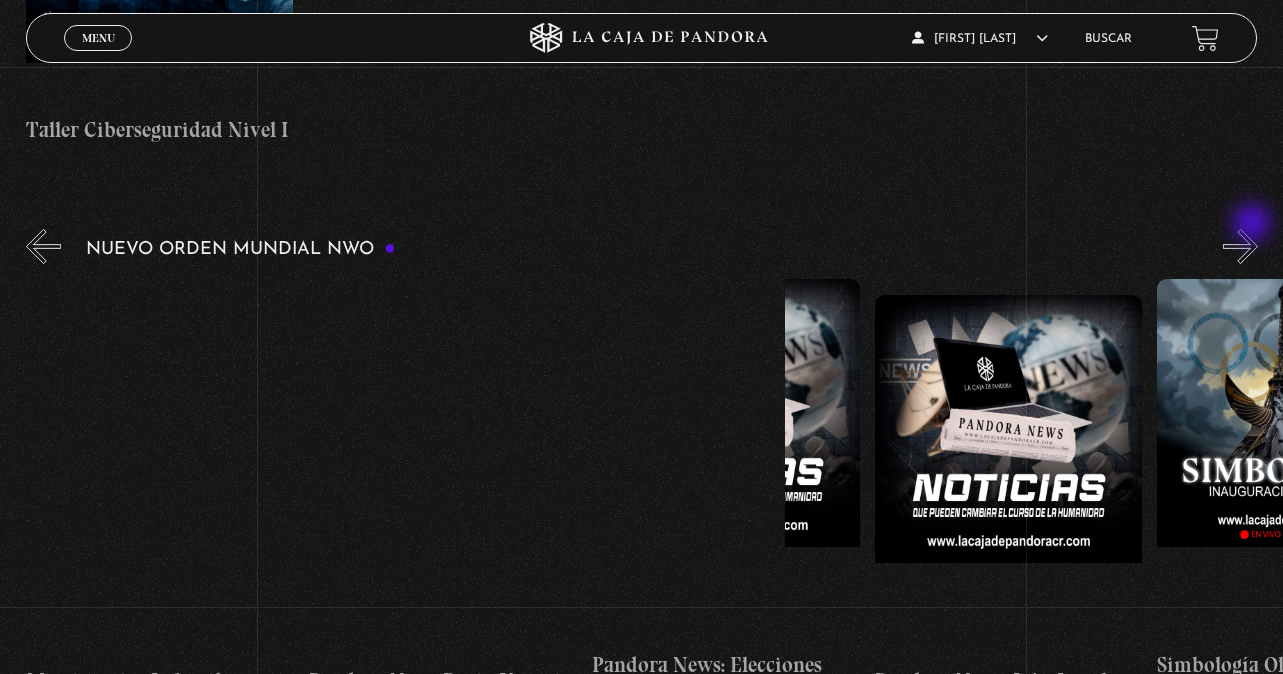 click on "»" at bounding box center (1240, 246) 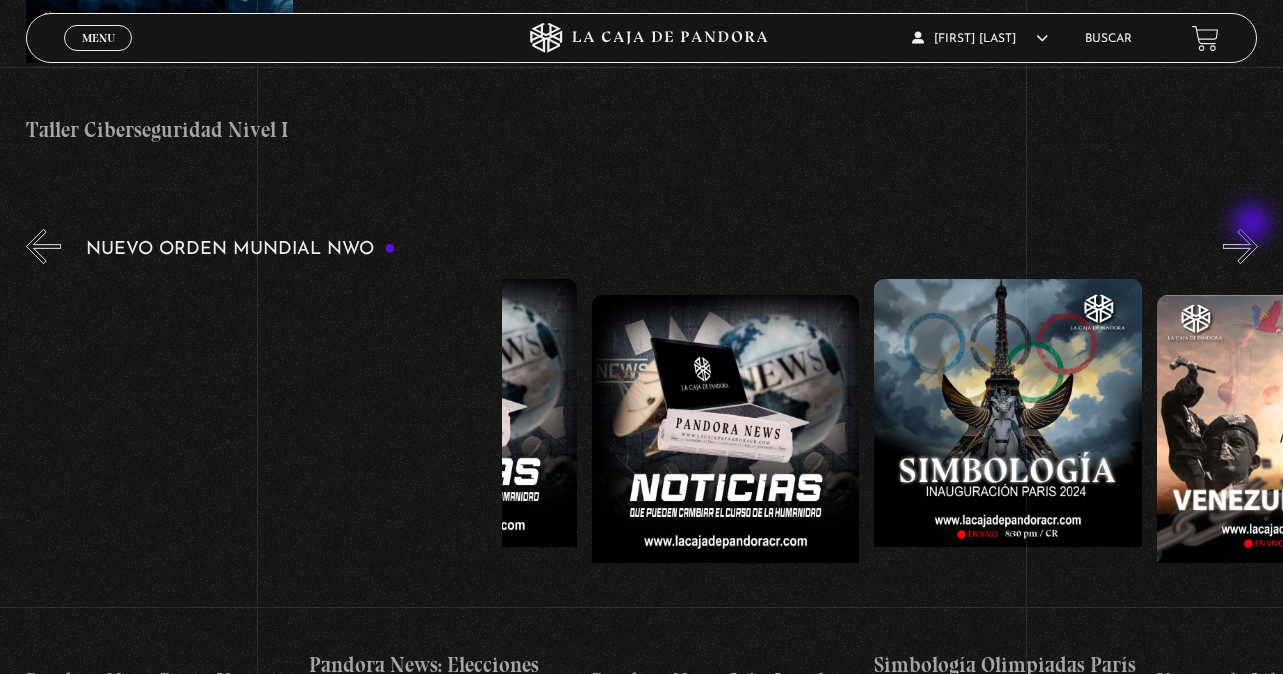 click on "»" at bounding box center (1240, 246) 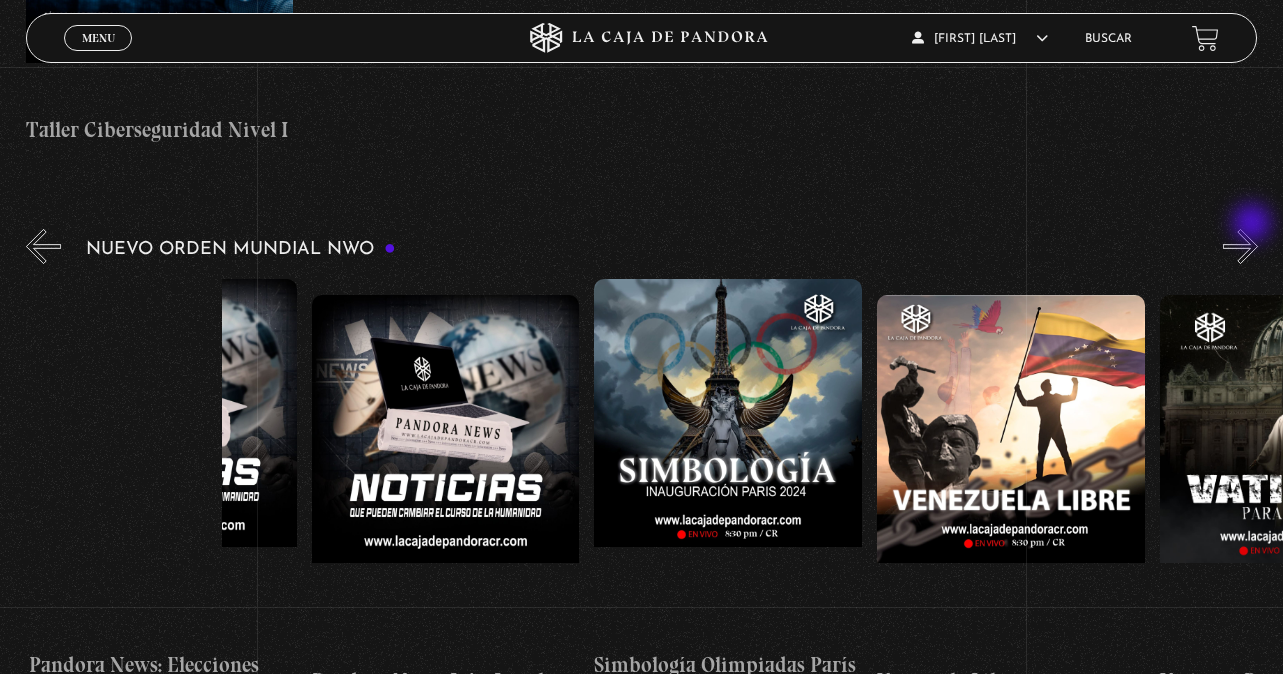 click on "»" at bounding box center [1240, 246] 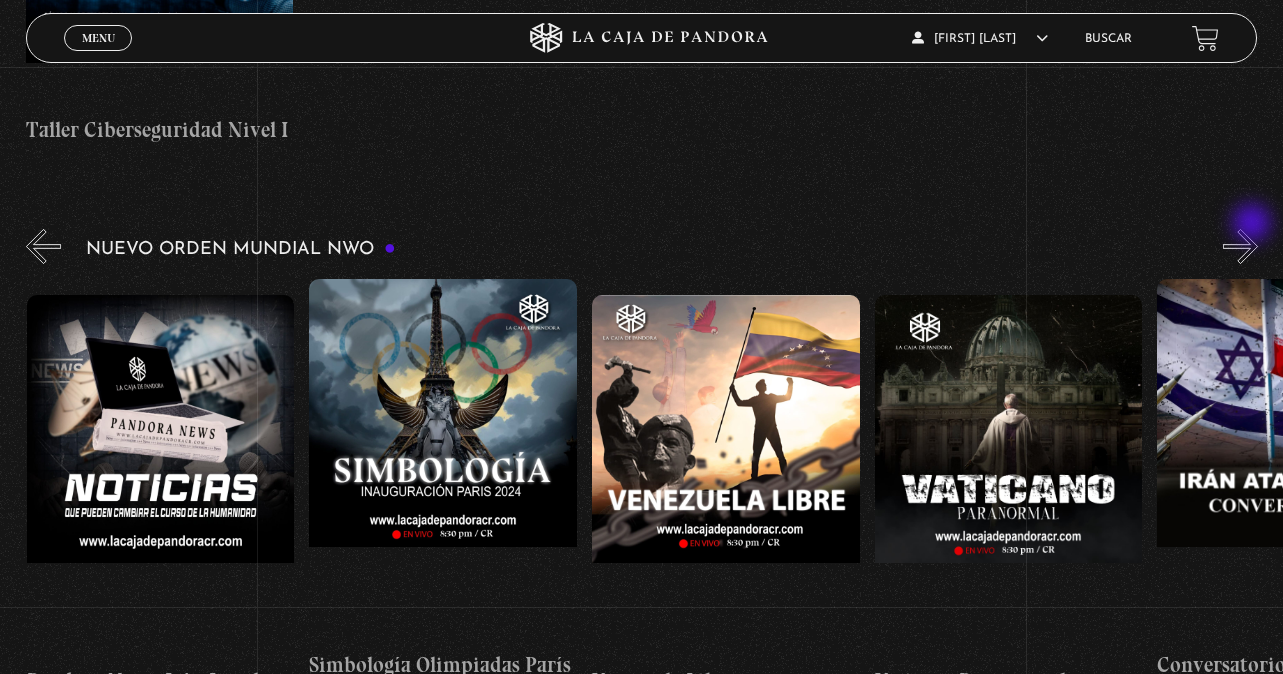 click on "»" at bounding box center [1240, 246] 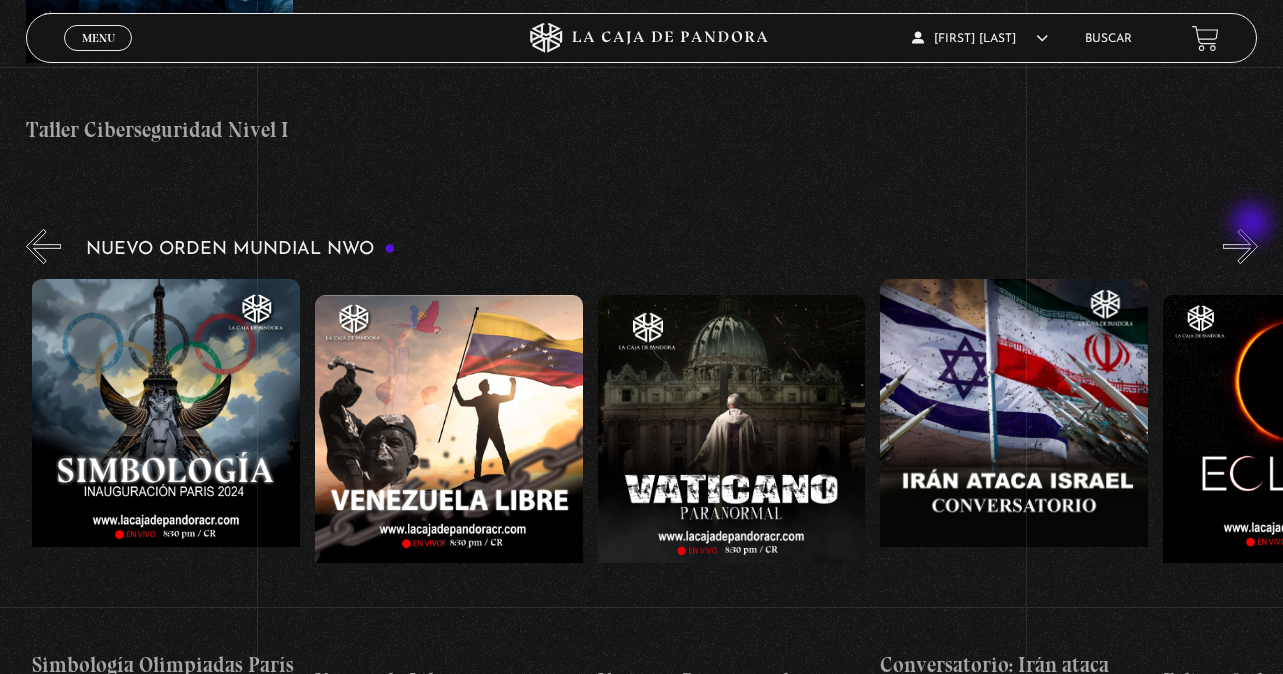 click on "»" at bounding box center [1240, 246] 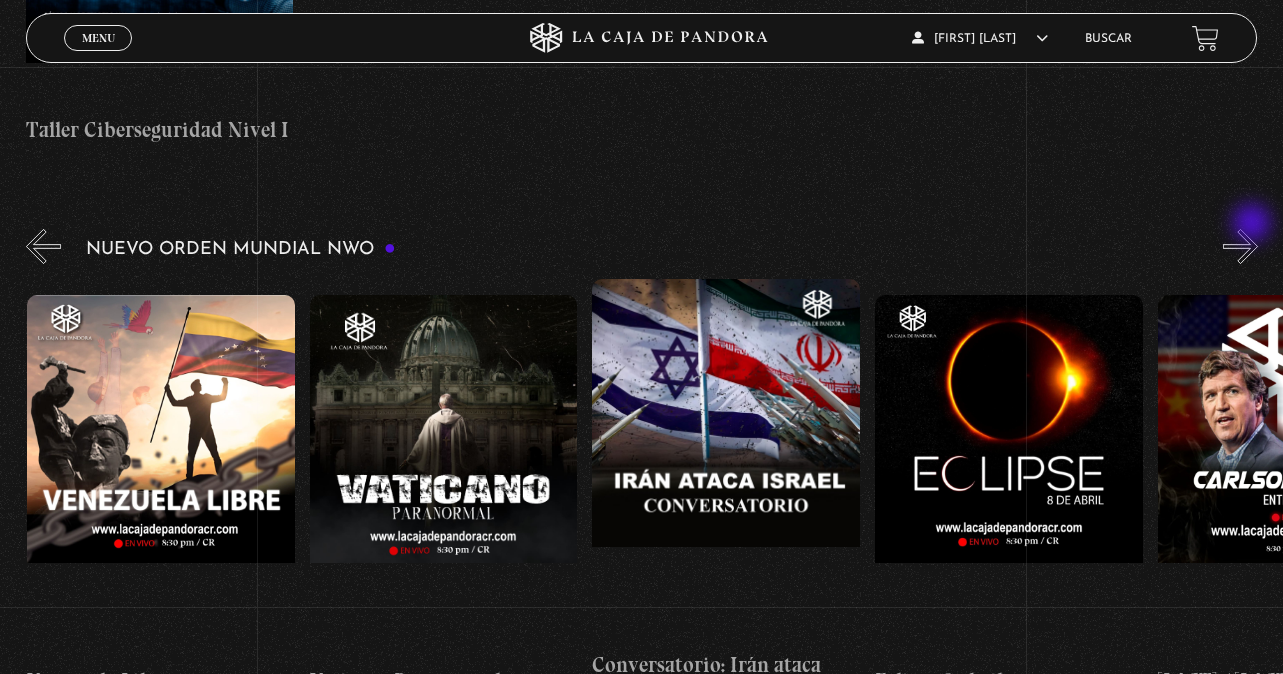 click on "»" at bounding box center (1240, 246) 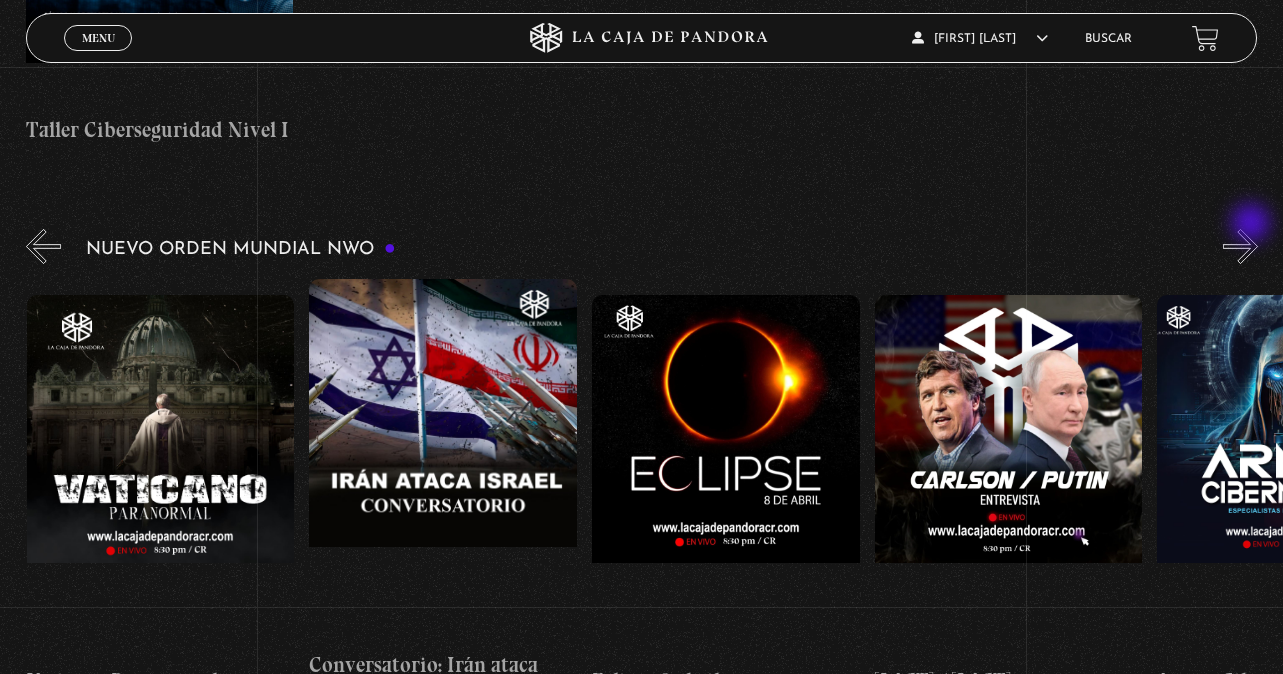 click on "»" at bounding box center [1240, 246] 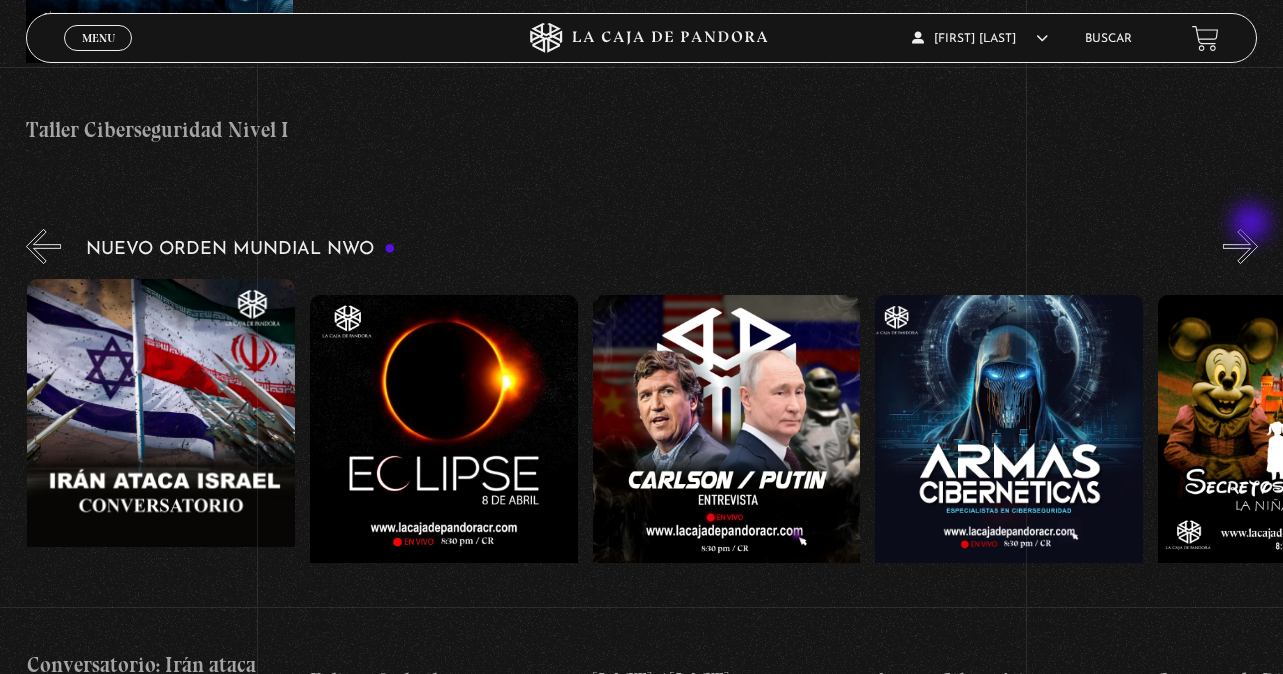 click on "»" at bounding box center (1240, 246) 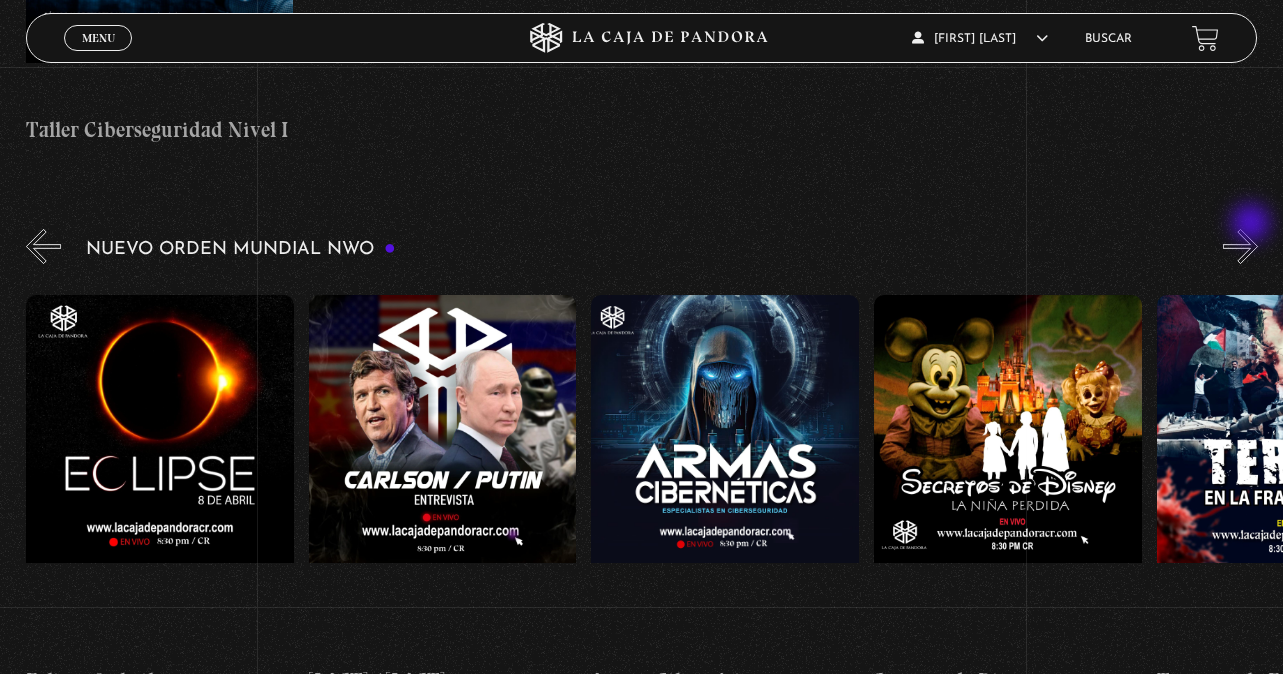 click on "»" at bounding box center [1240, 246] 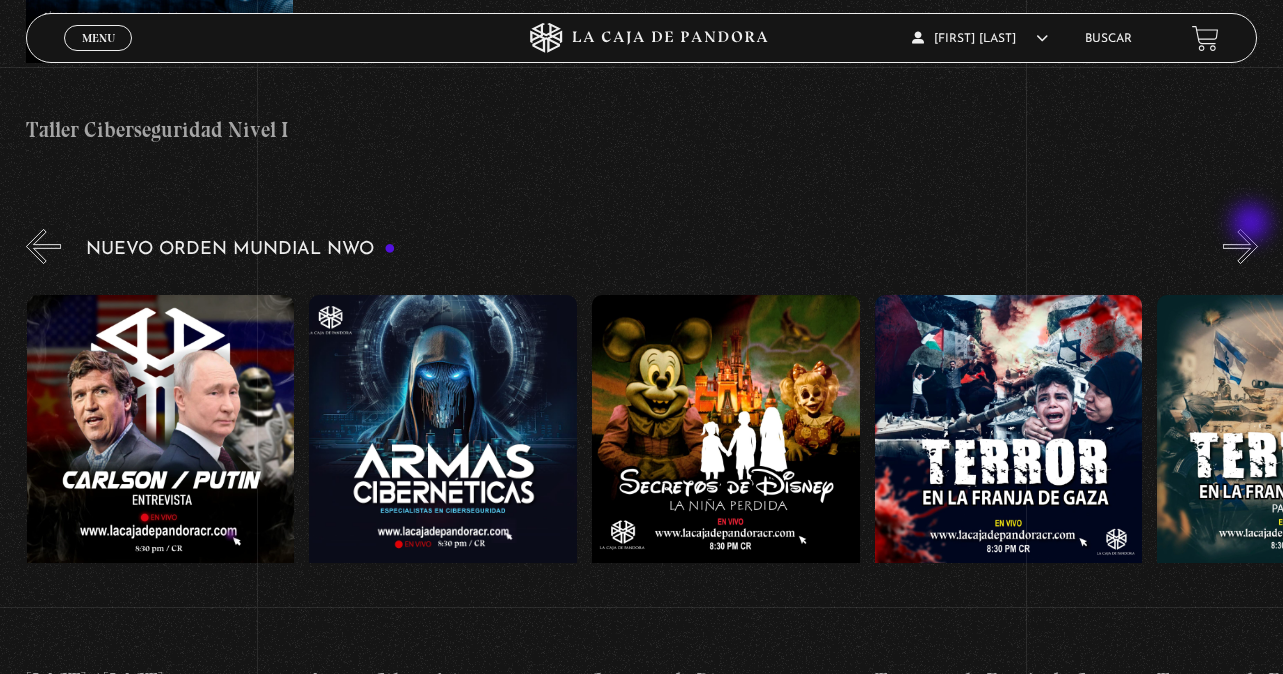 click on "»" at bounding box center [1240, 246] 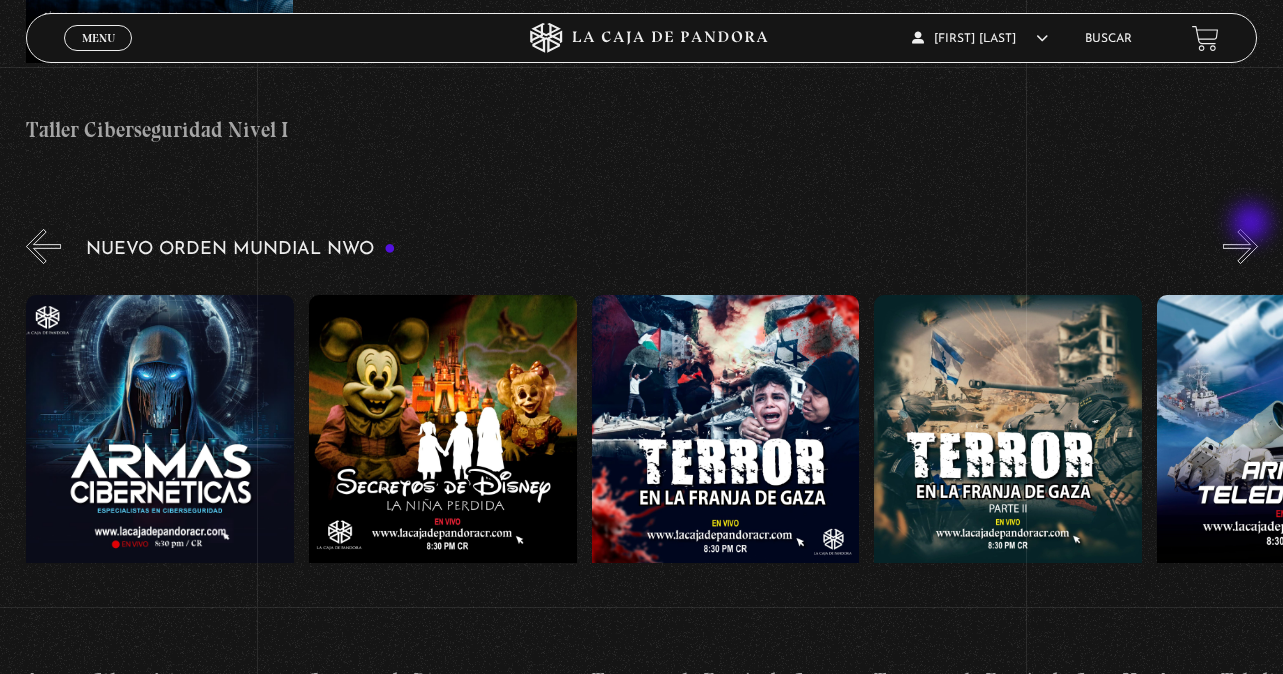 click on "»" at bounding box center [1240, 246] 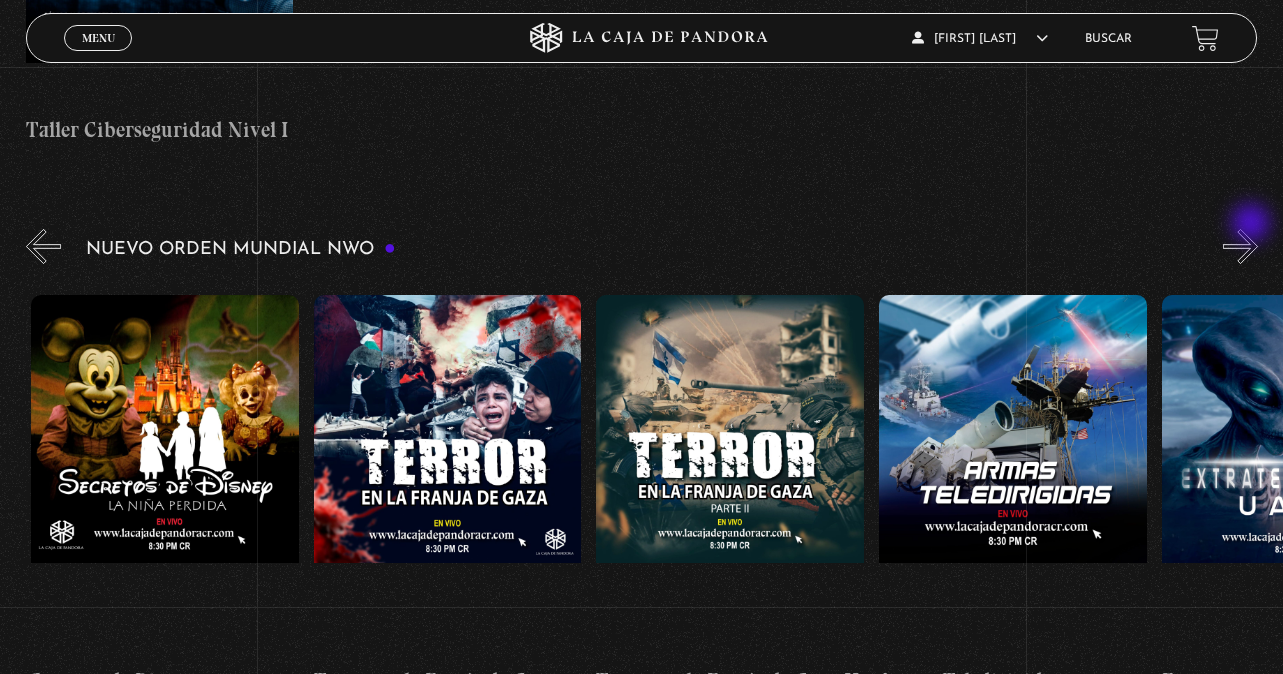 scroll, scrollTop: 0, scrollLeft: 5653, axis: horizontal 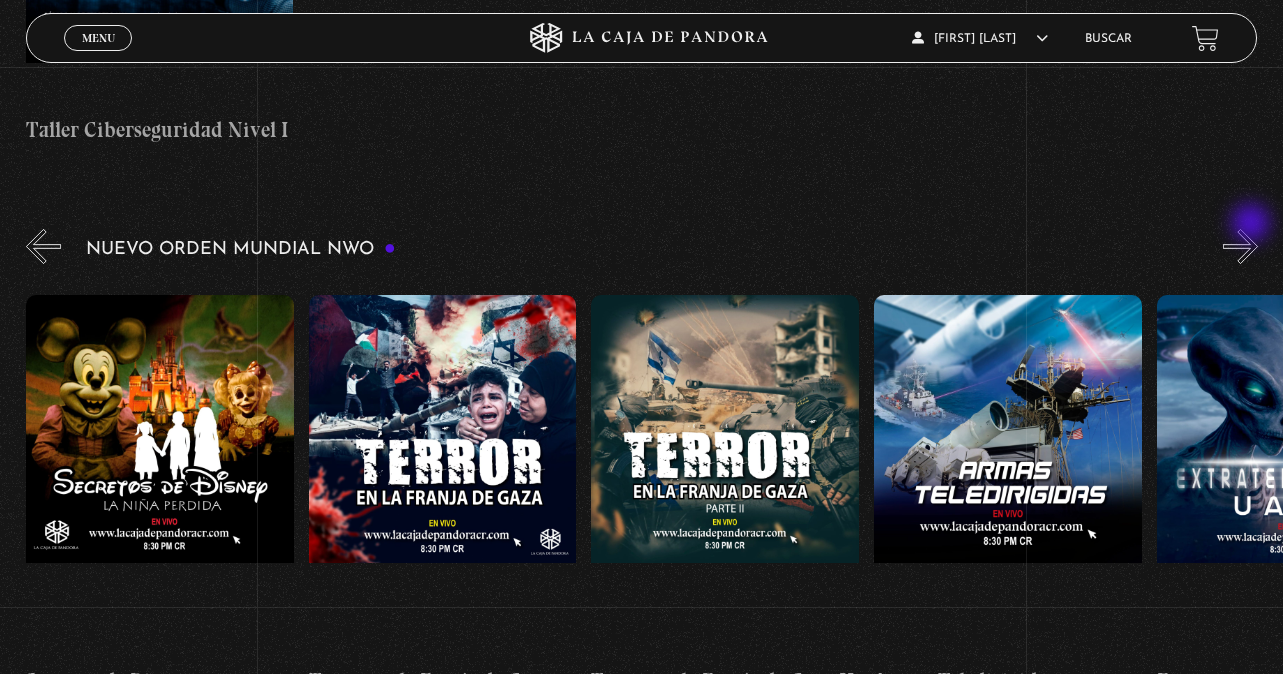 click on "»" at bounding box center (1240, 246) 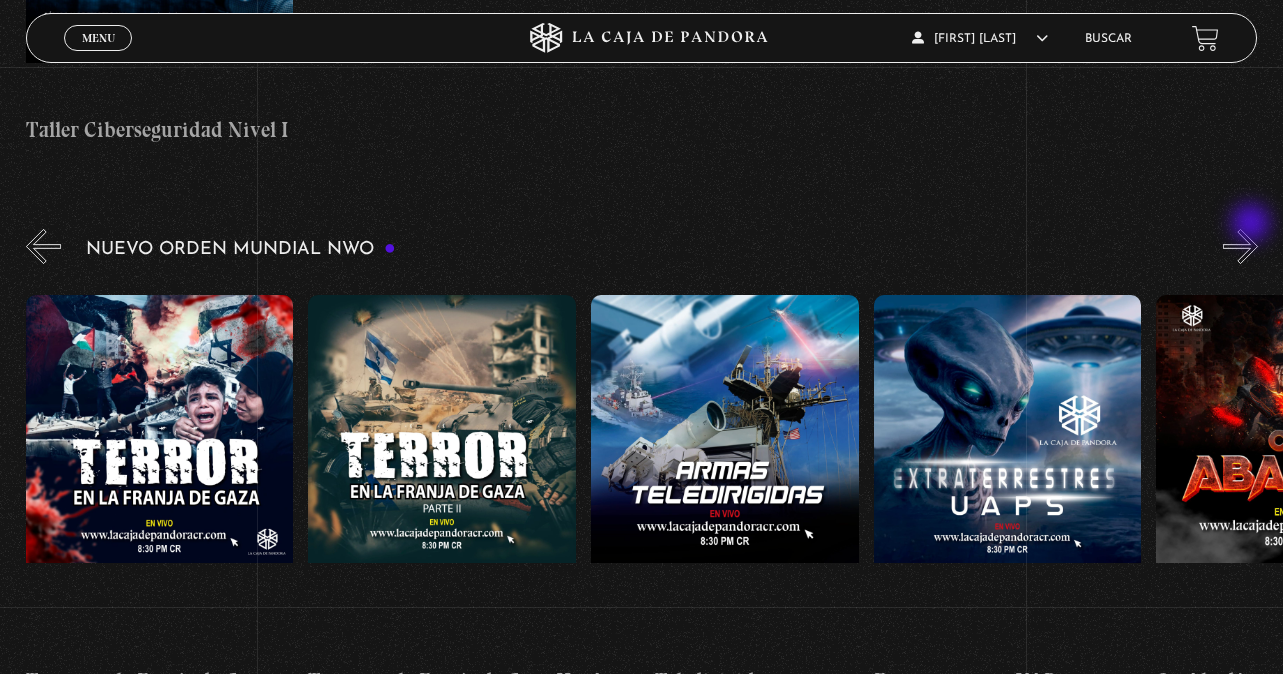 click on "»" at bounding box center [1240, 246] 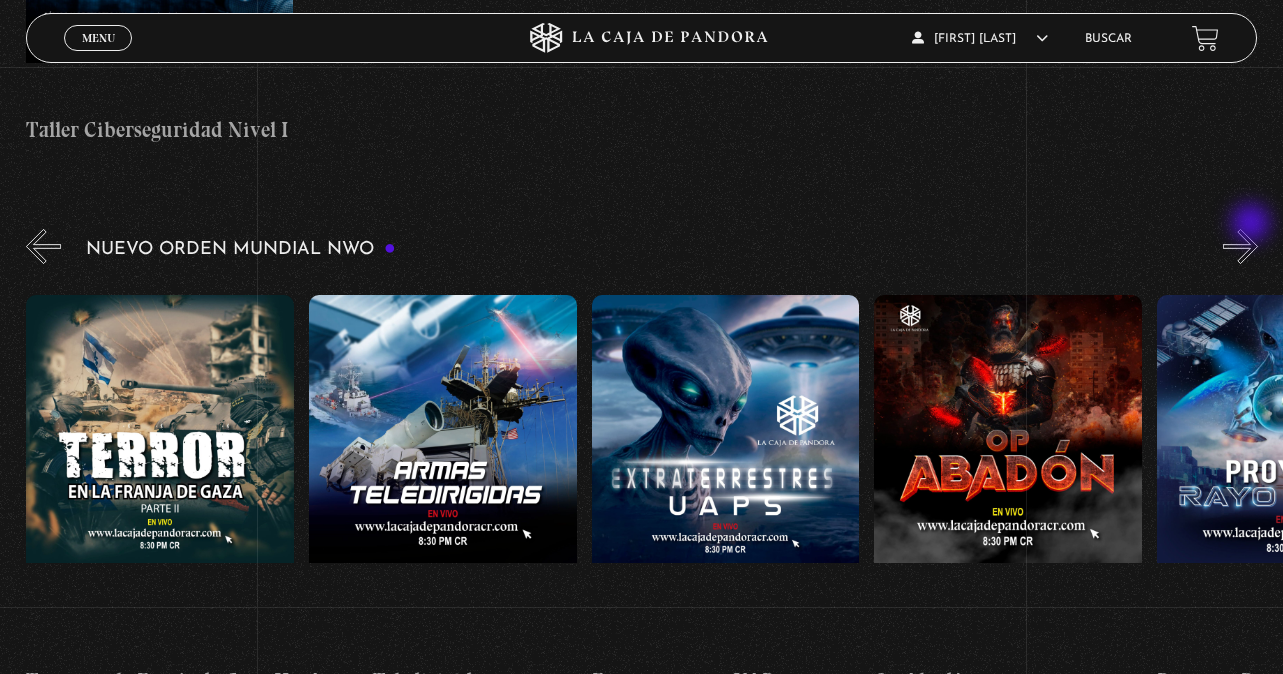 click on "»" at bounding box center [1240, 246] 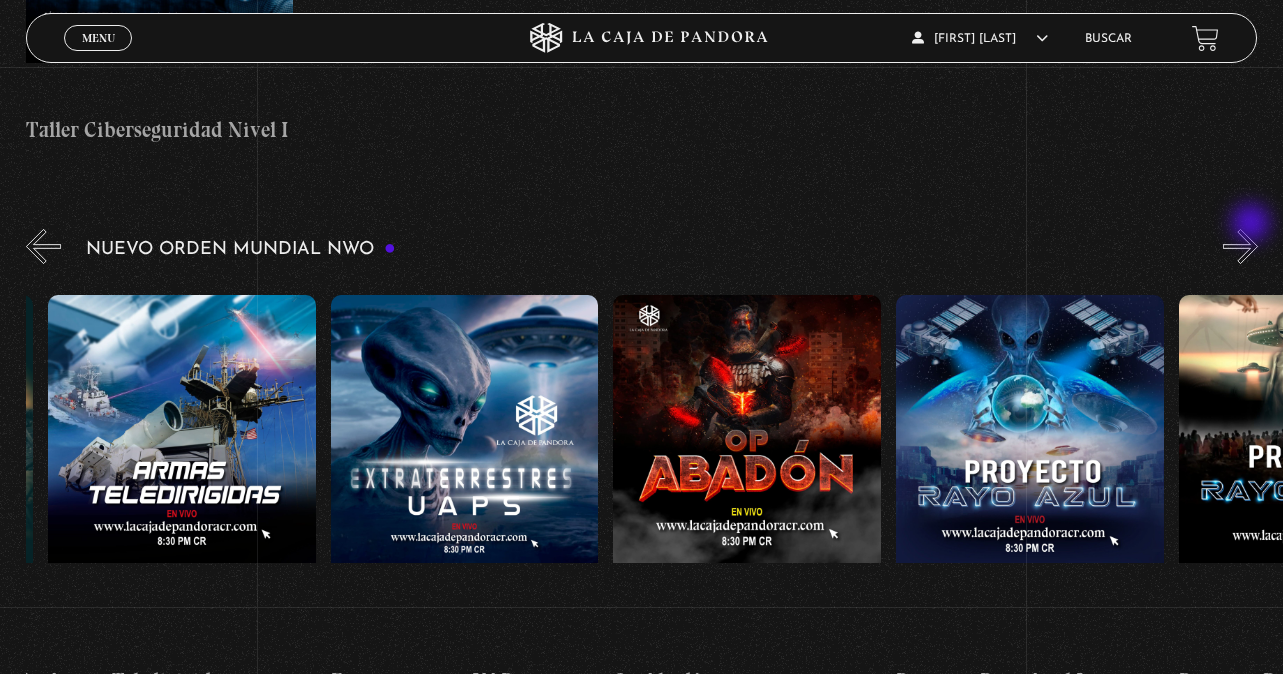 scroll, scrollTop: 0, scrollLeft: 6501, axis: horizontal 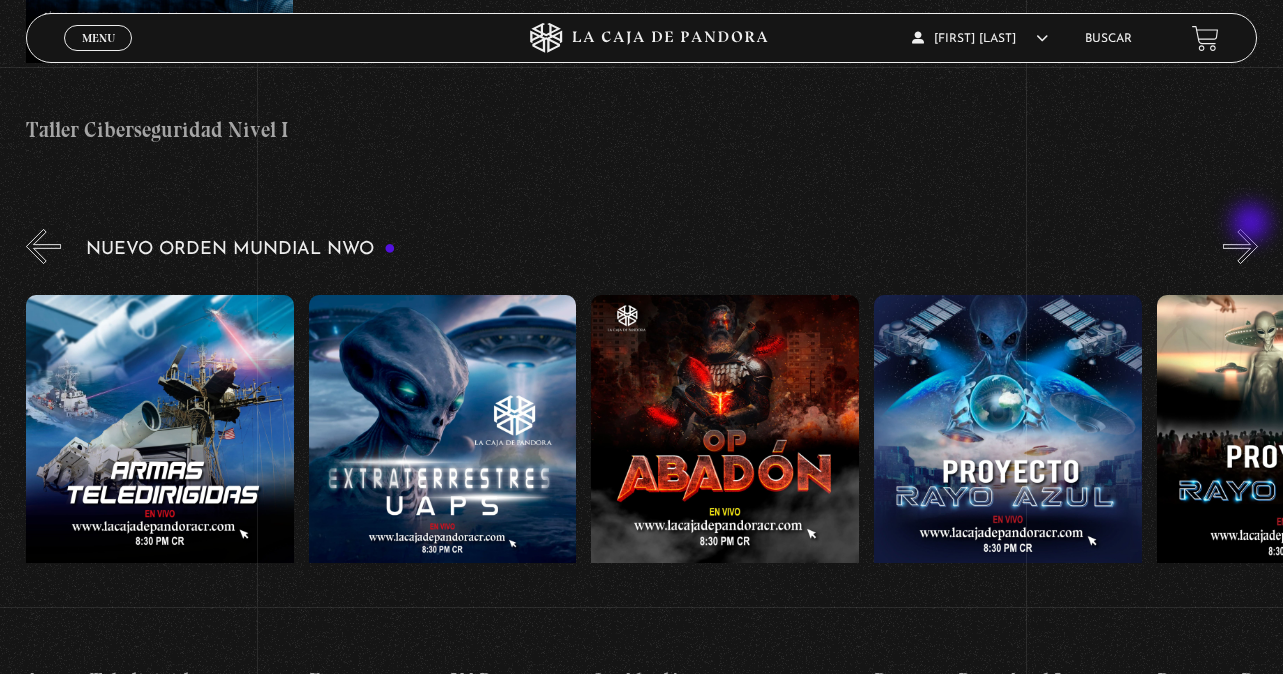 click on "»" at bounding box center [1240, 246] 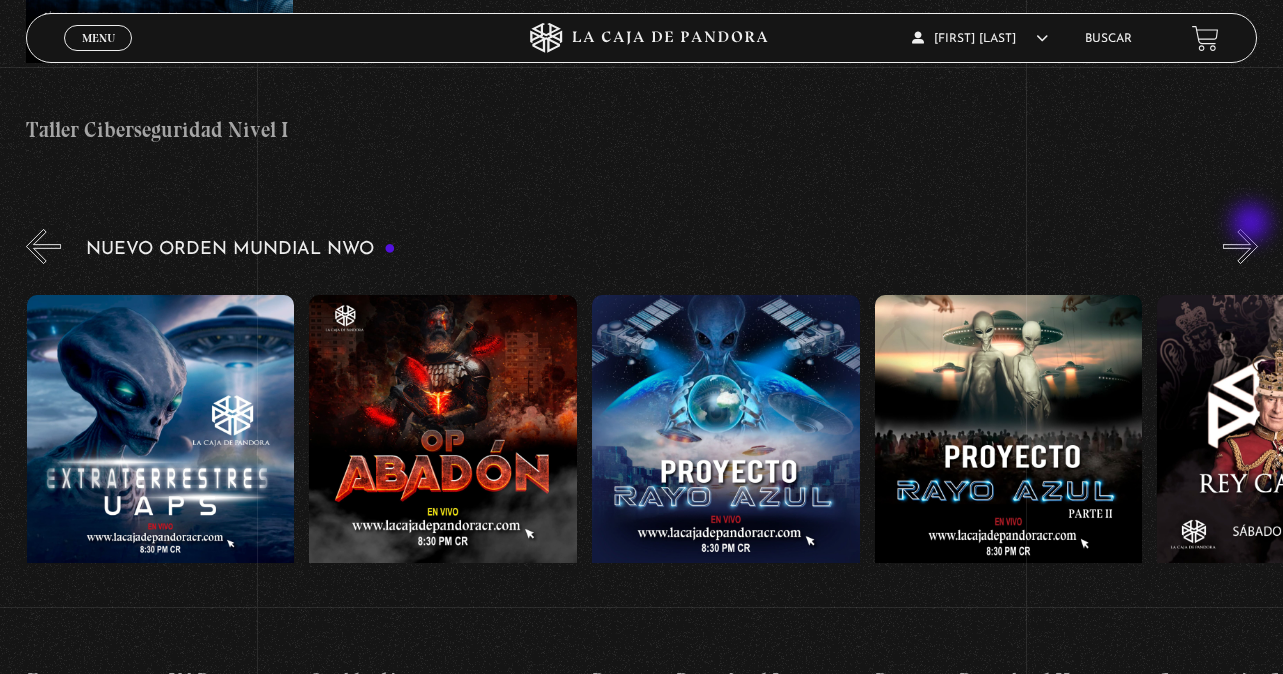 scroll, scrollTop: 0, scrollLeft: 6784, axis: horizontal 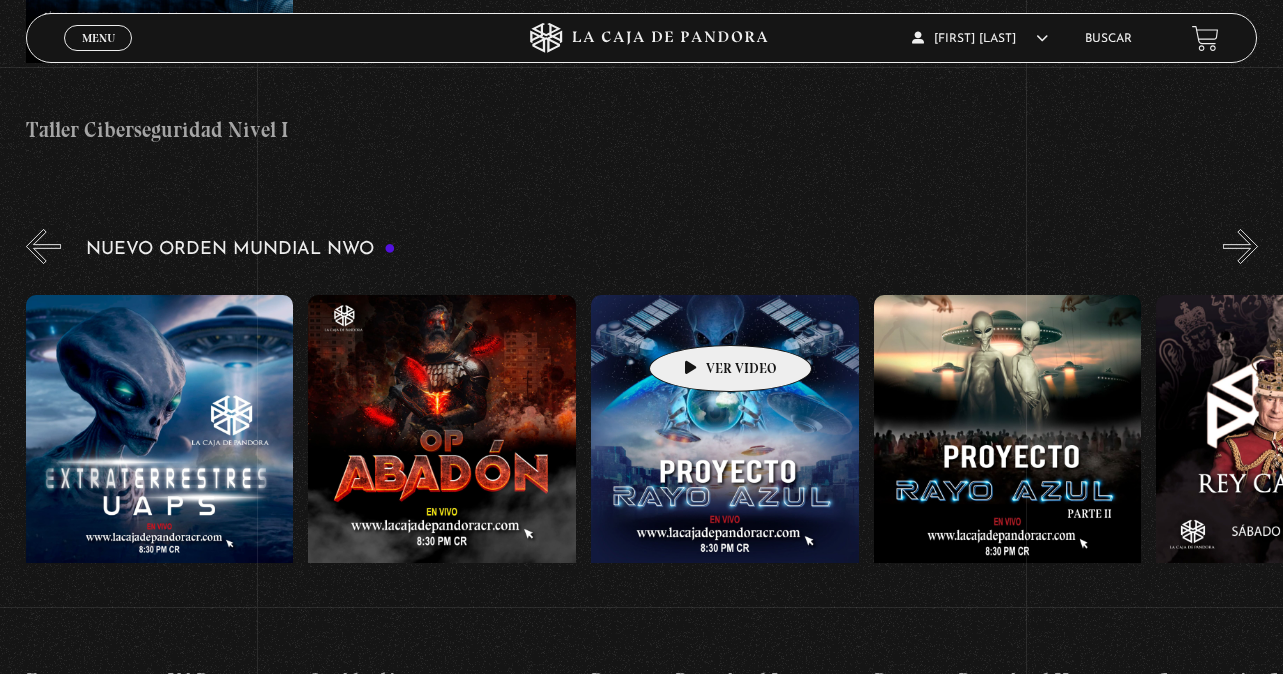 click at bounding box center [725, 475] 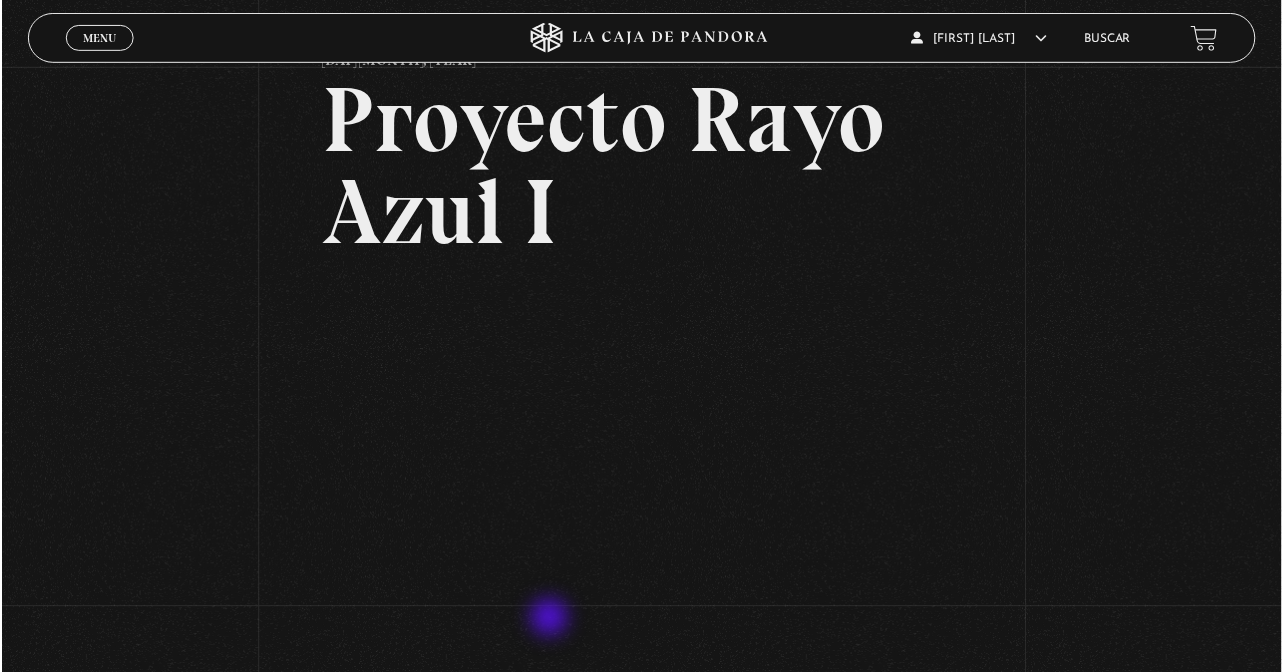 scroll, scrollTop: 200, scrollLeft: 0, axis: vertical 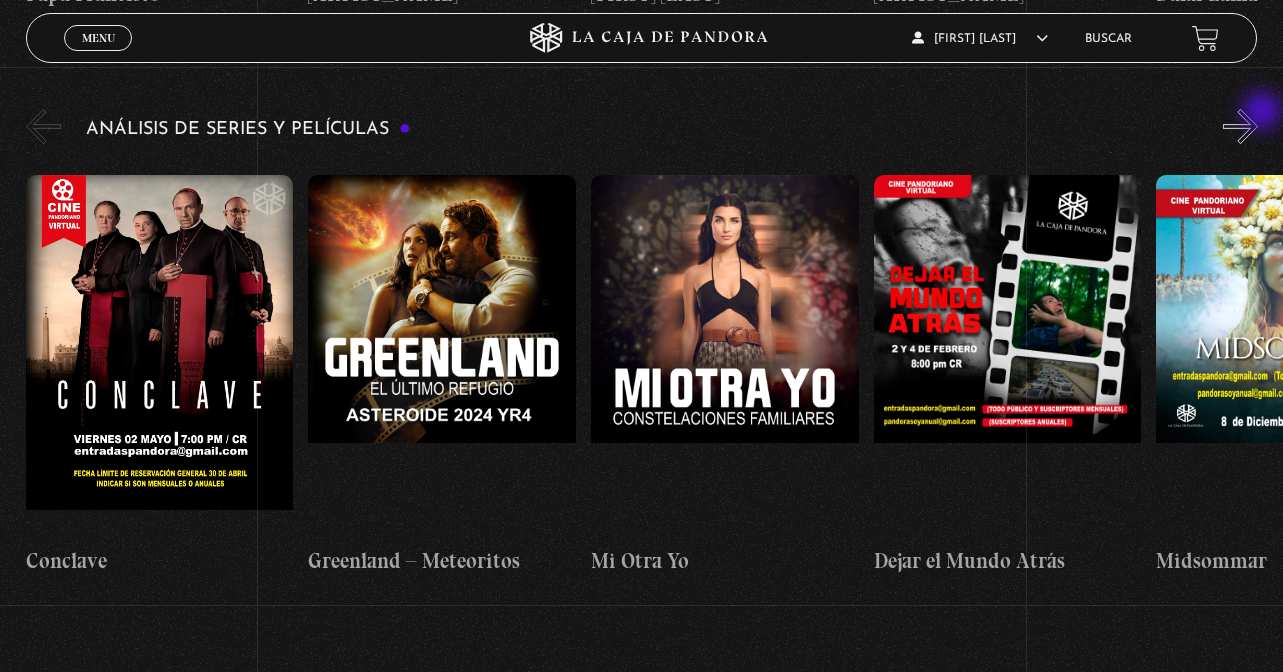 click on "»" at bounding box center [1240, 126] 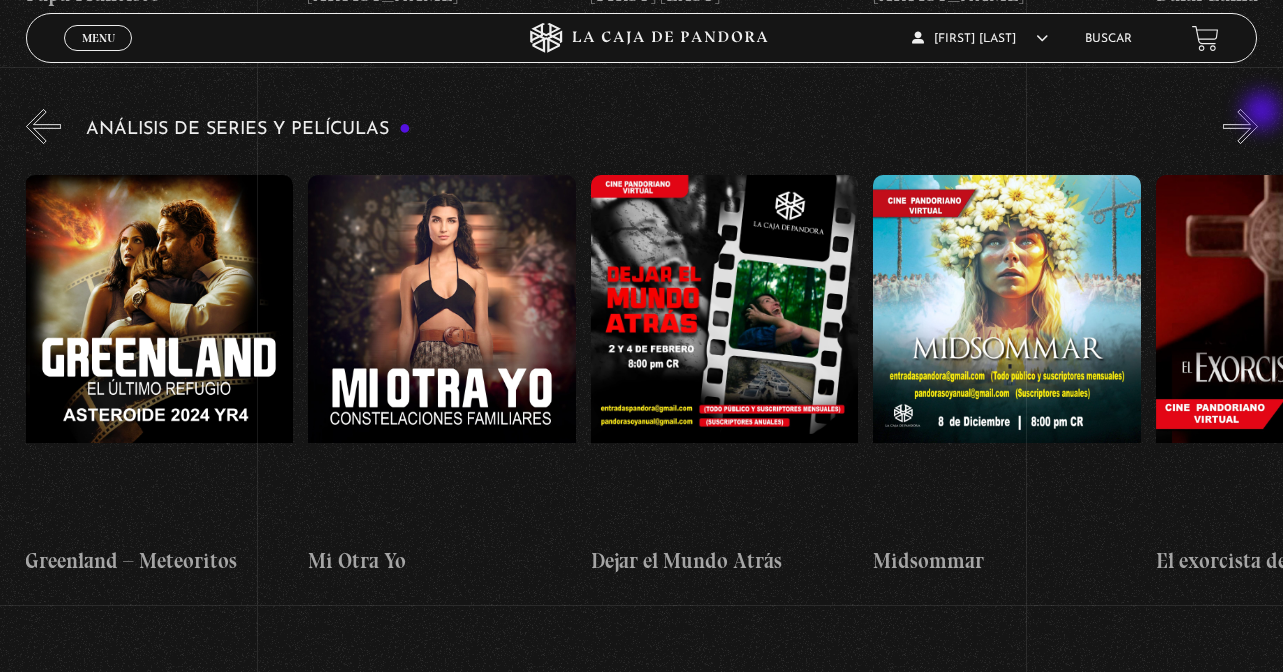 click on "»" at bounding box center (1240, 126) 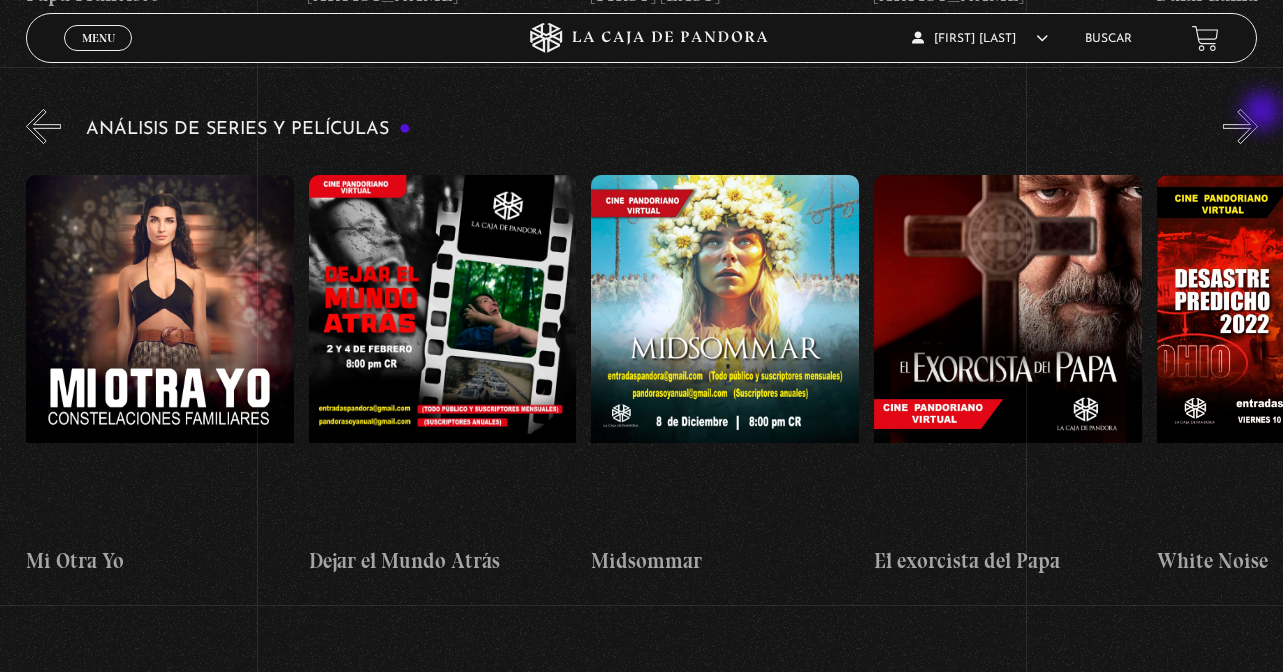 click on "»" at bounding box center (1240, 126) 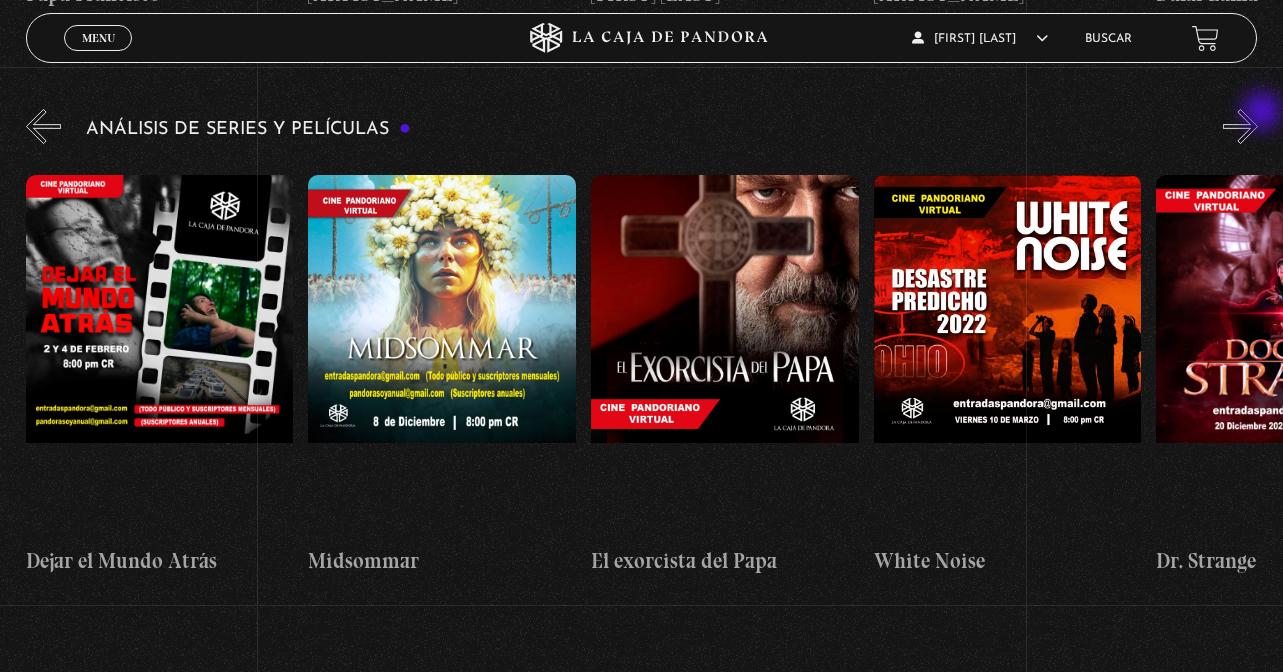 click on "»" at bounding box center [1240, 126] 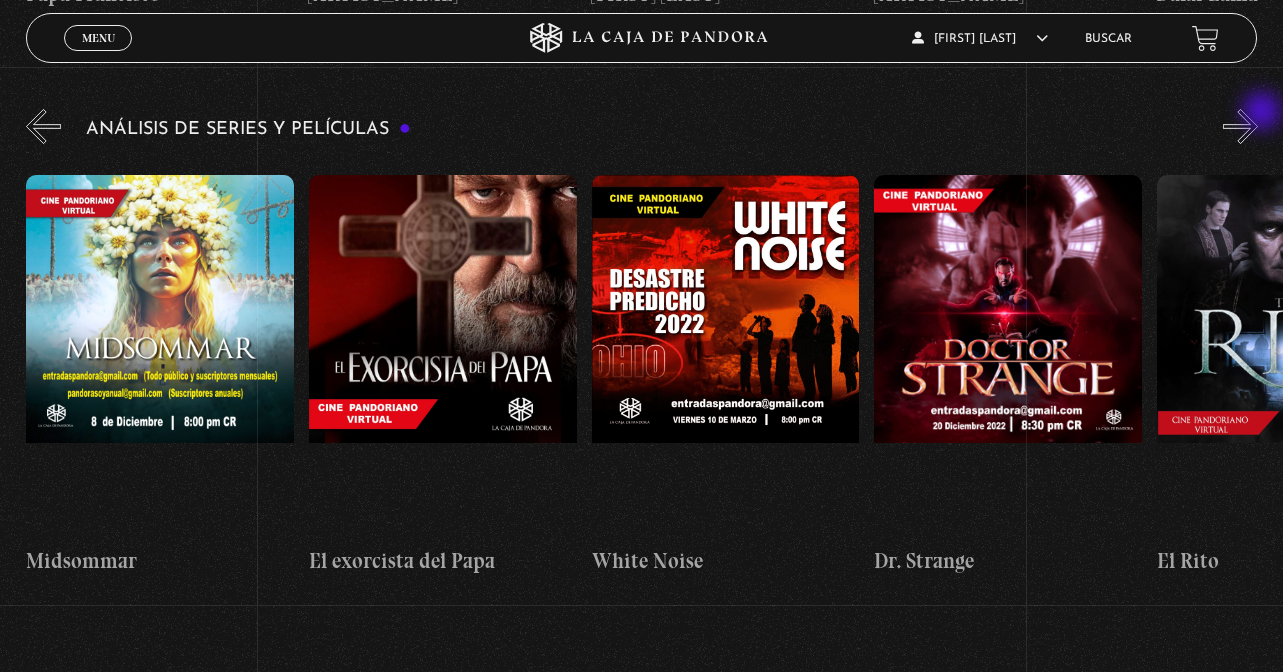 scroll, scrollTop: 0, scrollLeft: 1131, axis: horizontal 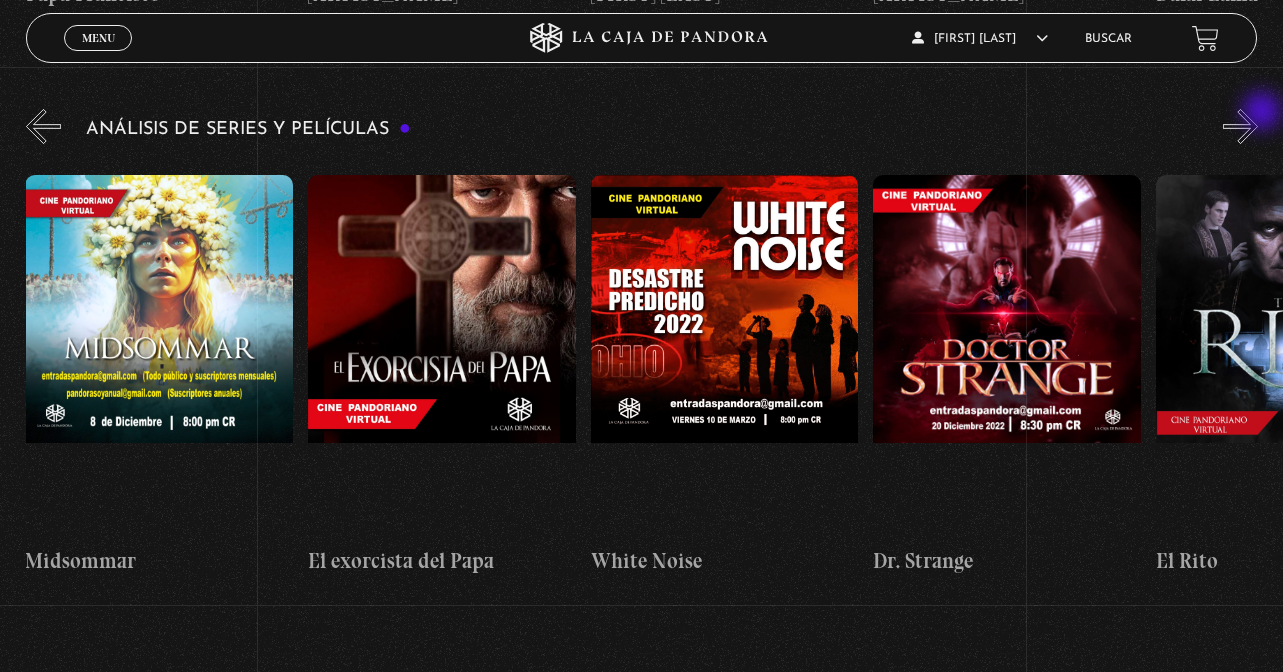 click on "»" at bounding box center (1240, 126) 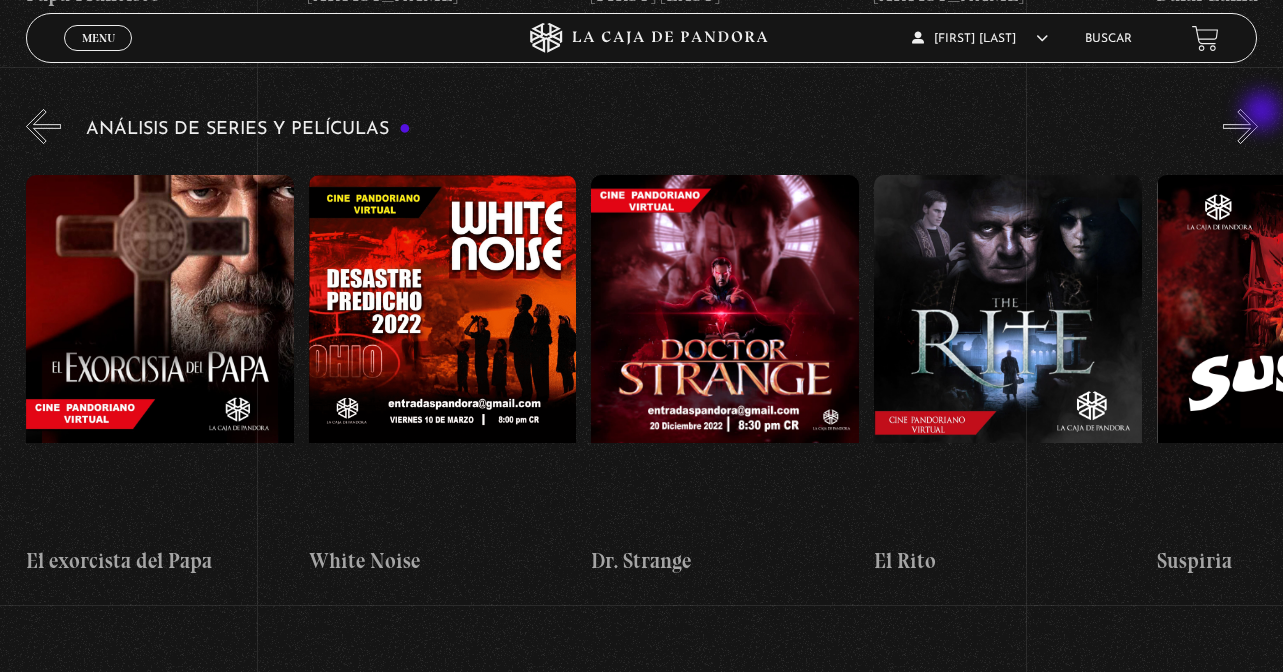 click on "»" at bounding box center (1240, 126) 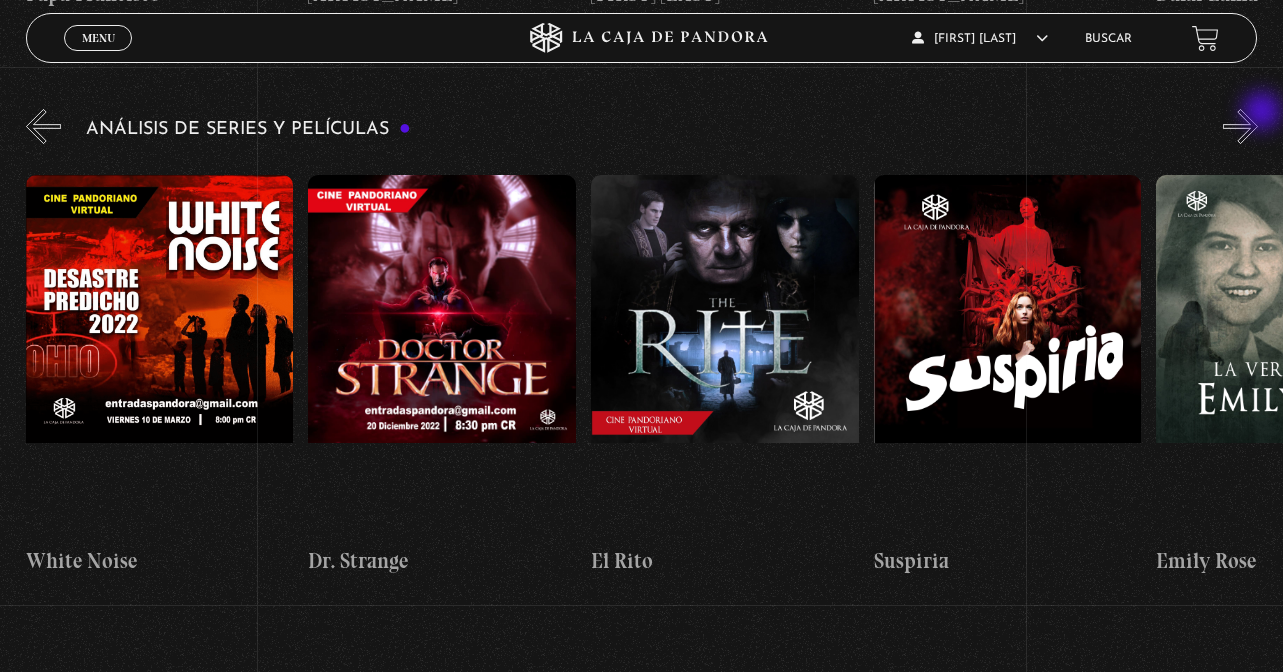 click on "»" at bounding box center [1240, 126] 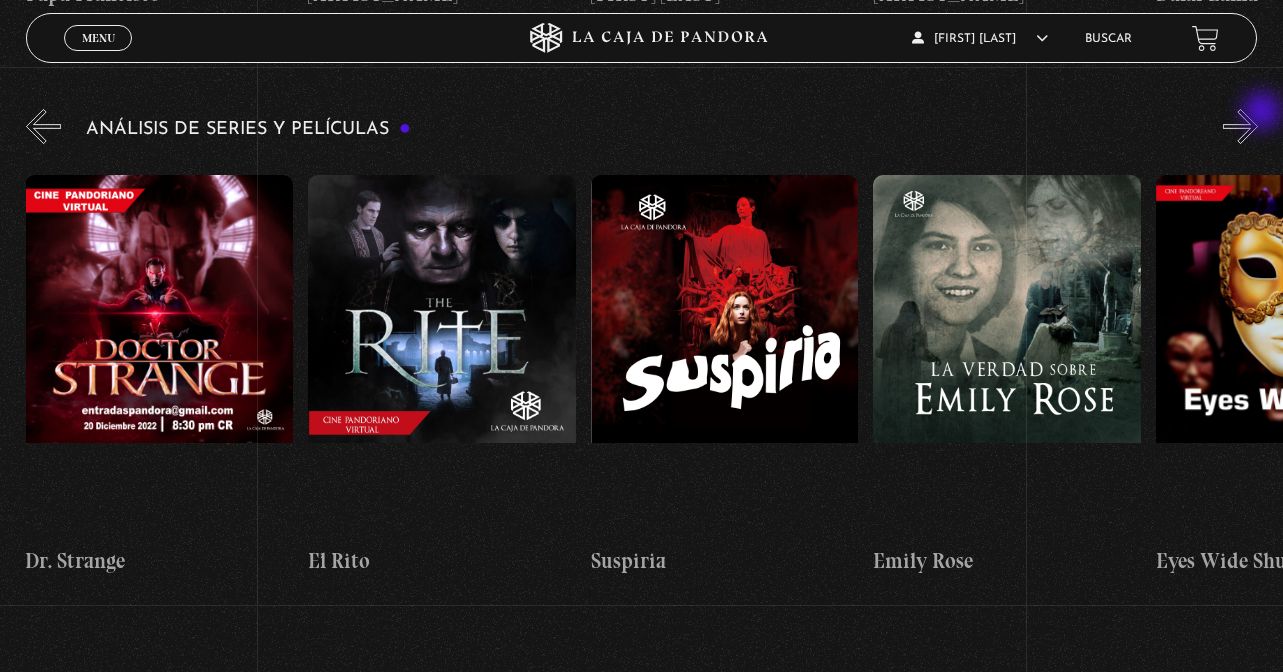 click on "»" at bounding box center [1240, 126] 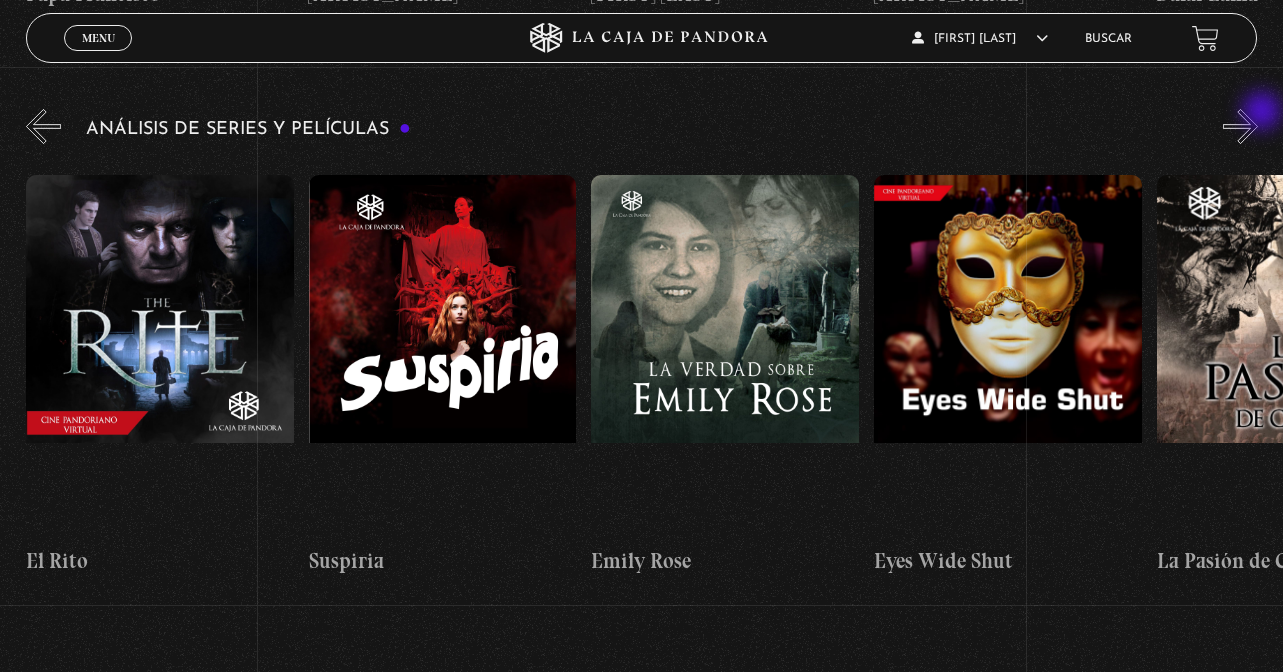 click on "»" at bounding box center [1240, 126] 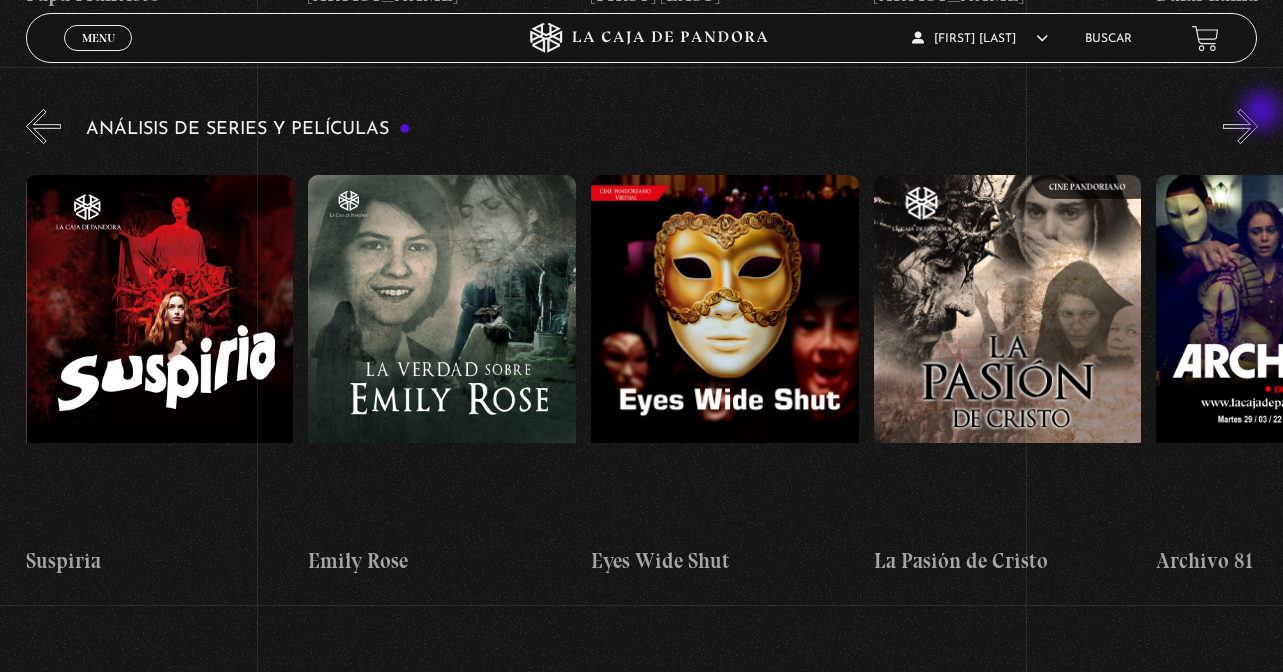 click on "»" at bounding box center (1240, 126) 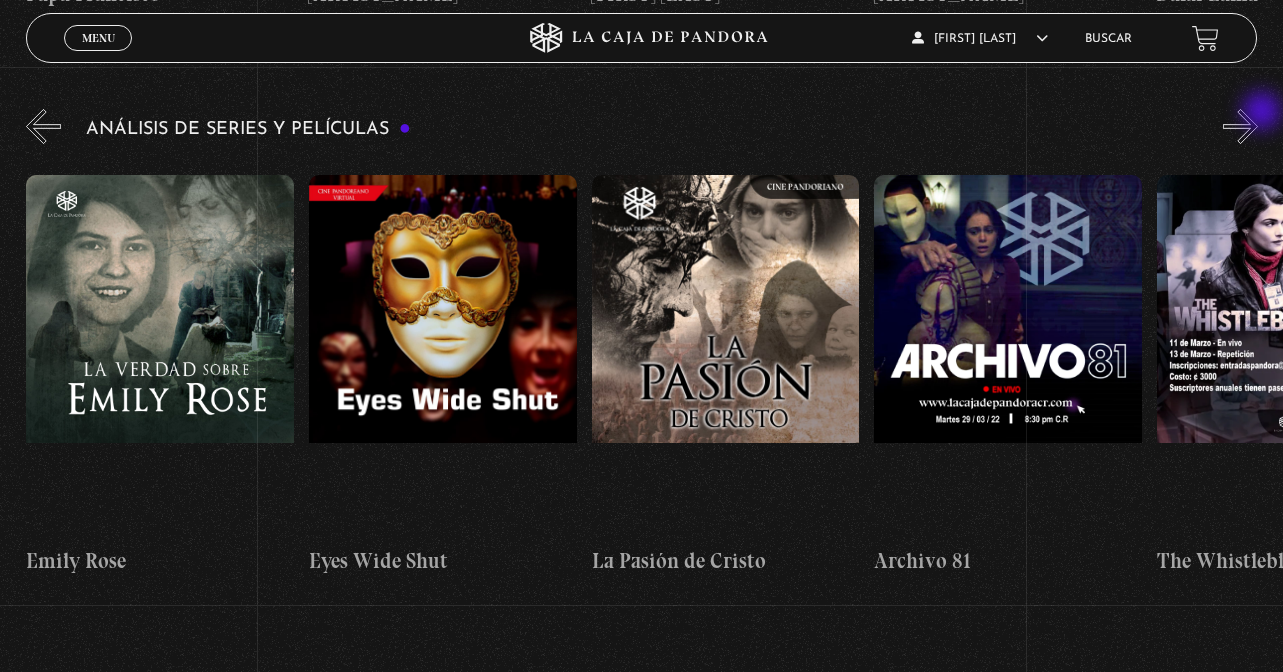 click on "»" at bounding box center (1240, 126) 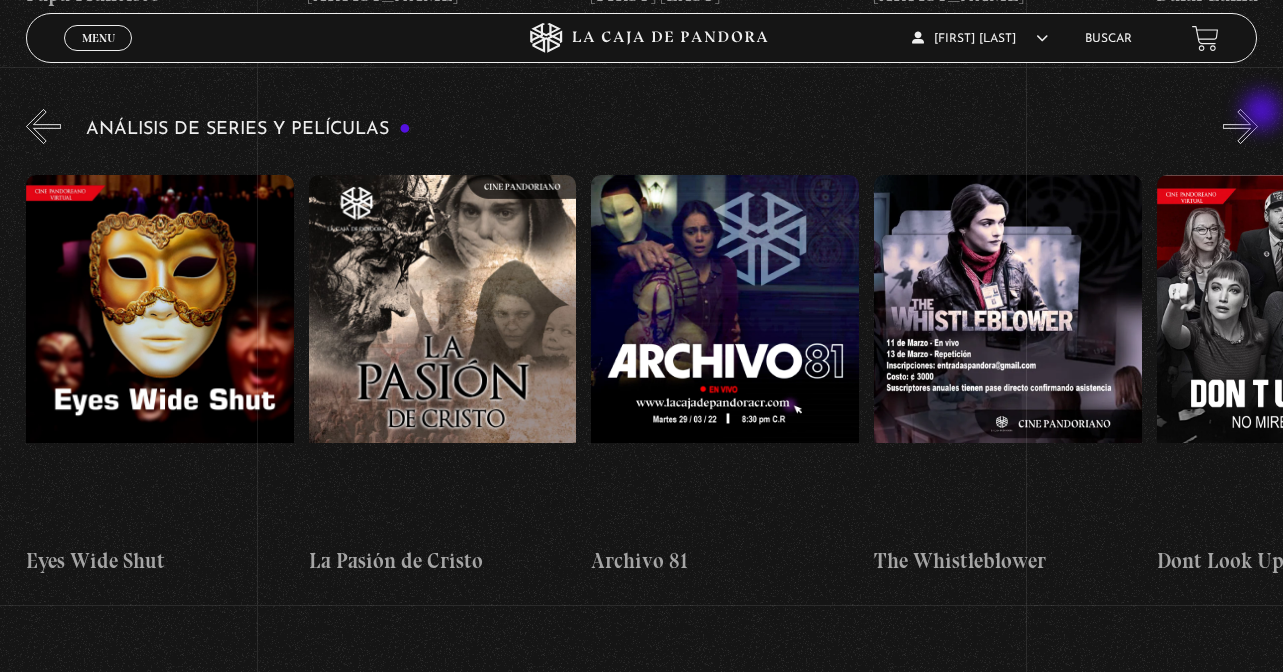 click on "»" at bounding box center (1240, 126) 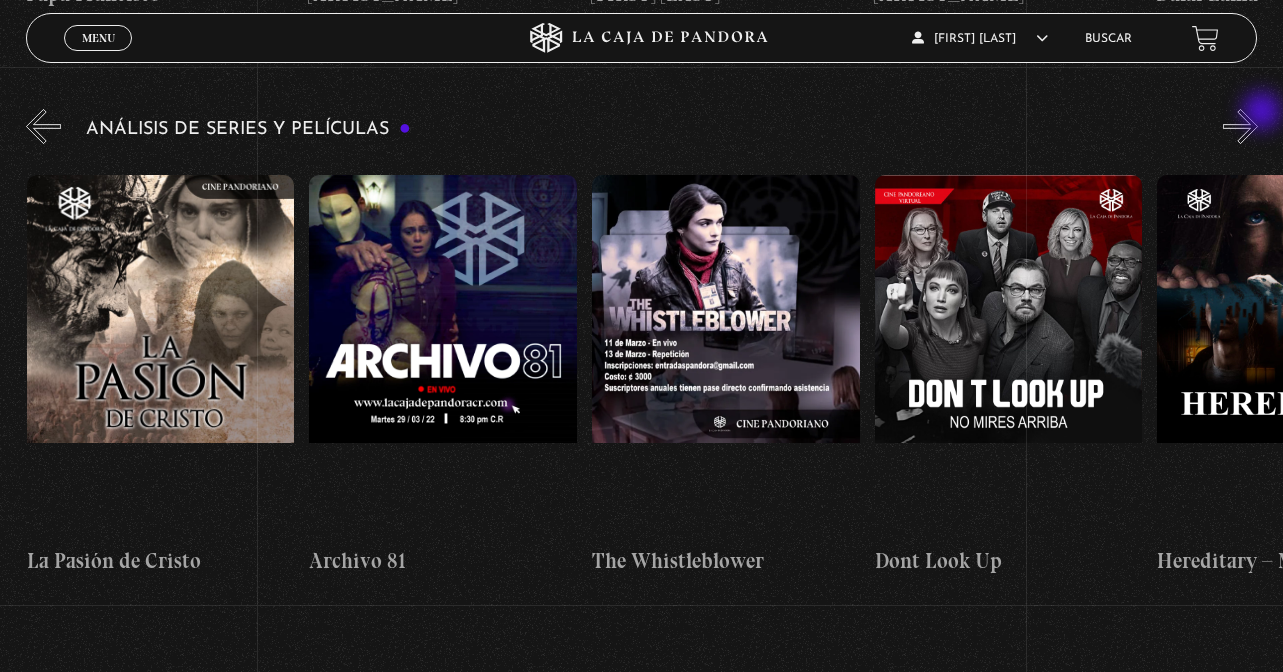 scroll, scrollTop: 0, scrollLeft: 3392, axis: horizontal 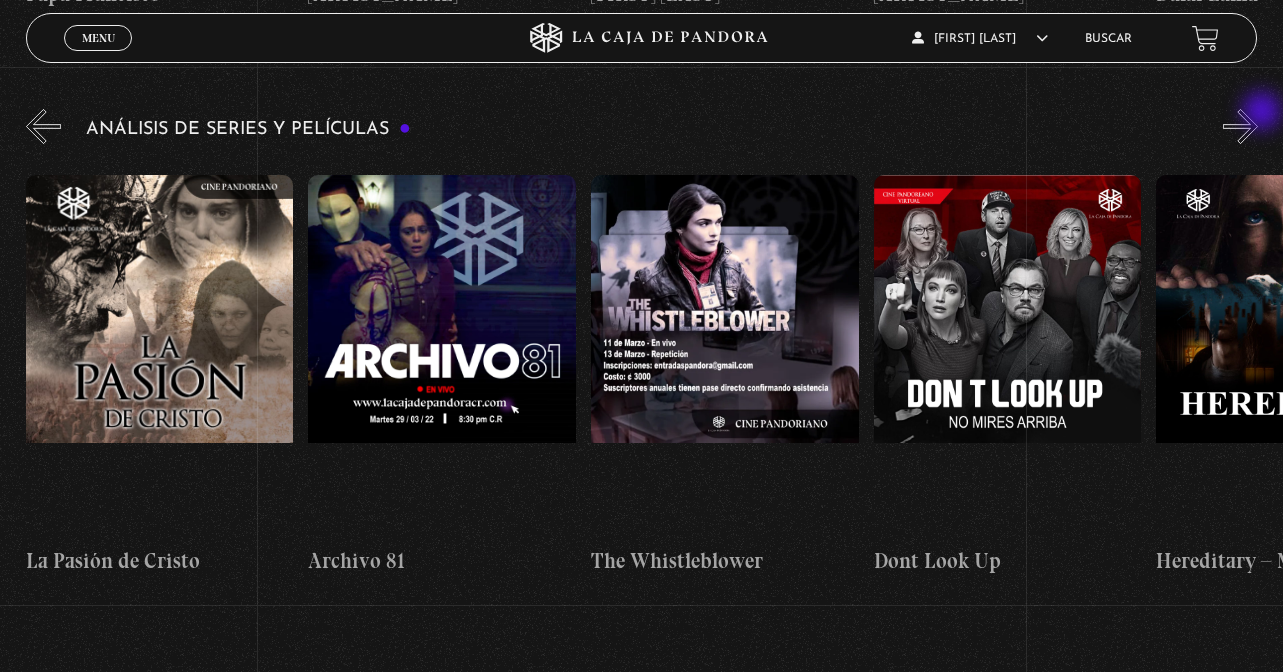 click on "»" at bounding box center (1240, 126) 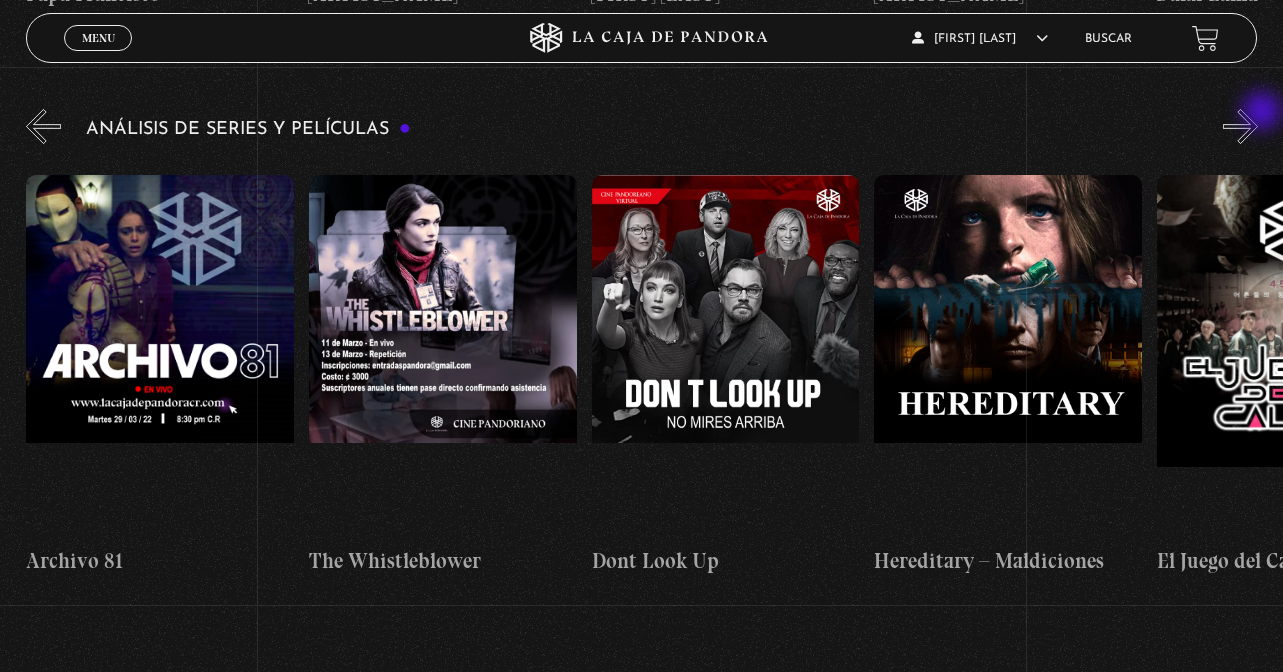 scroll, scrollTop: 0, scrollLeft: 3675, axis: horizontal 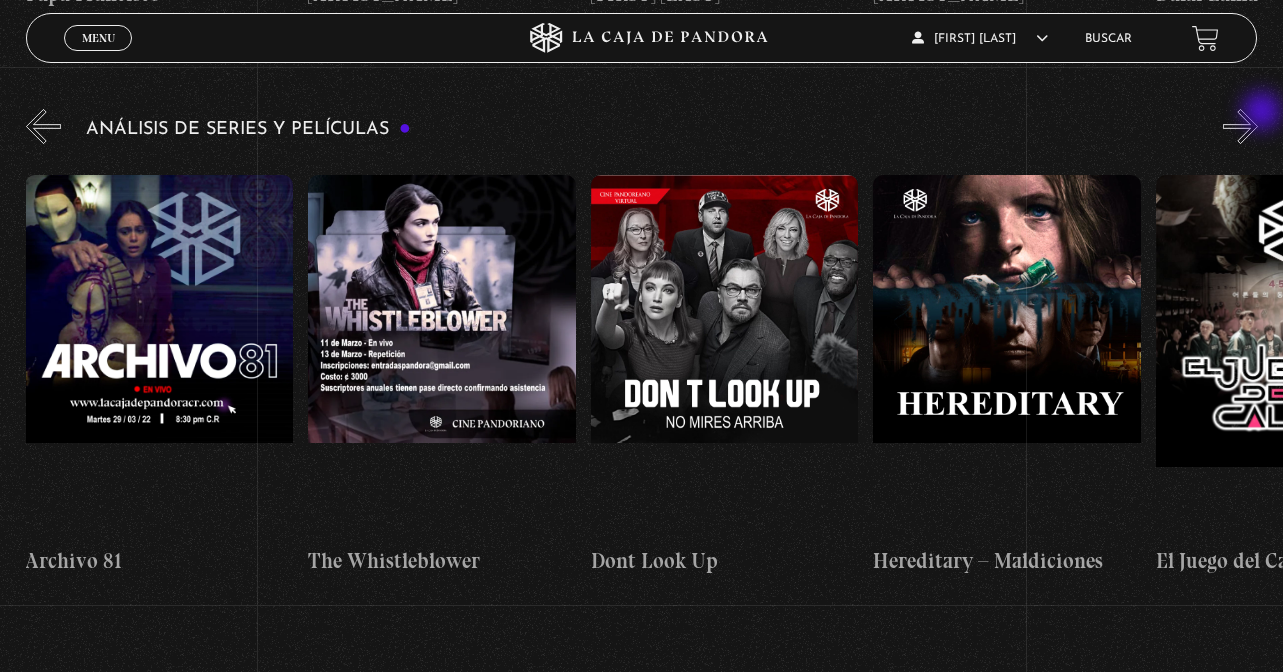 click on "»" at bounding box center [1240, 126] 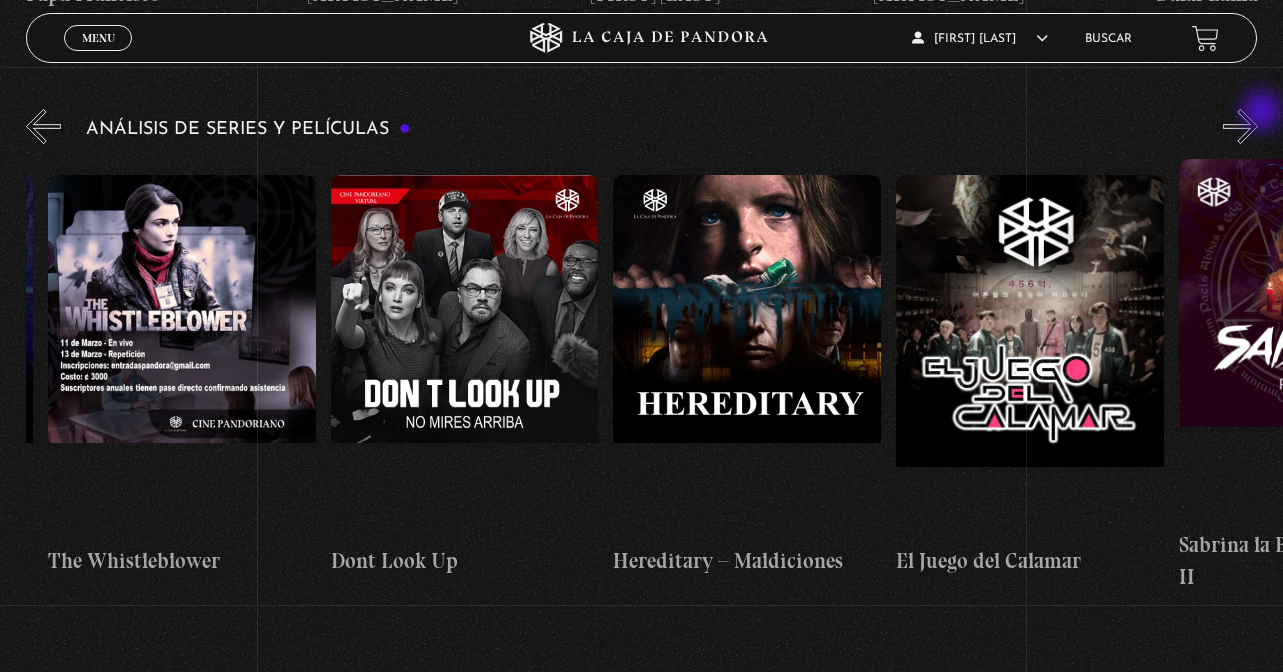 scroll, scrollTop: 0, scrollLeft: 3957, axis: horizontal 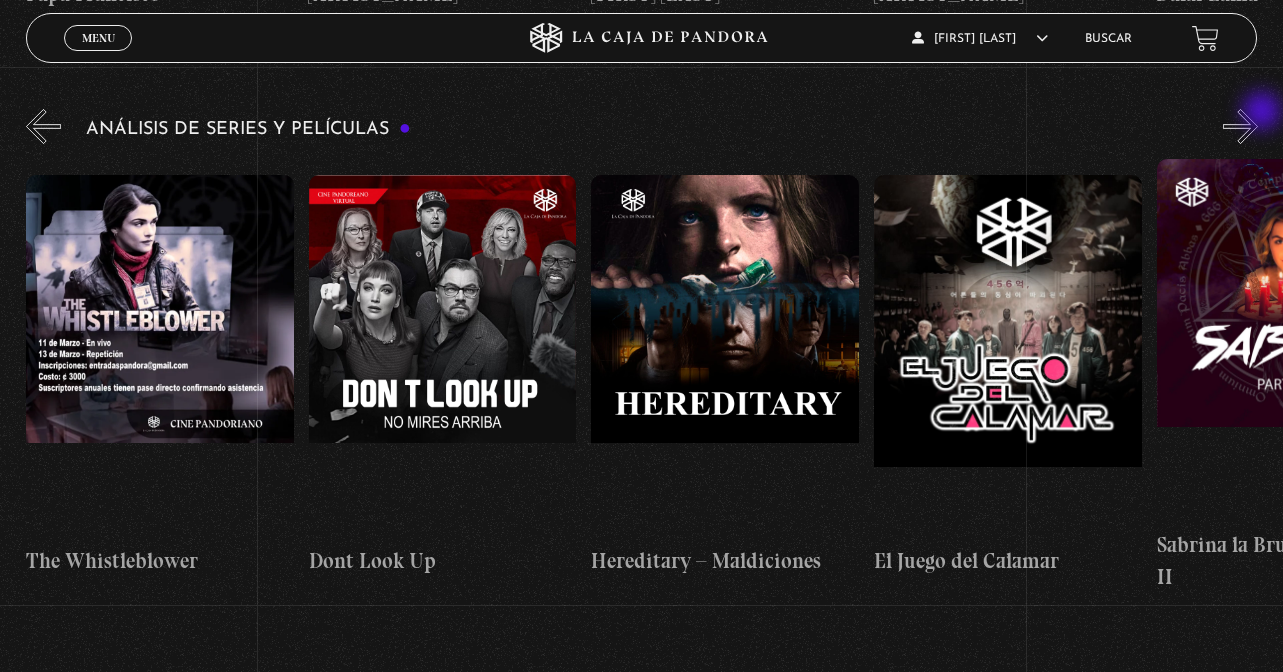 click on "»" at bounding box center (1240, 126) 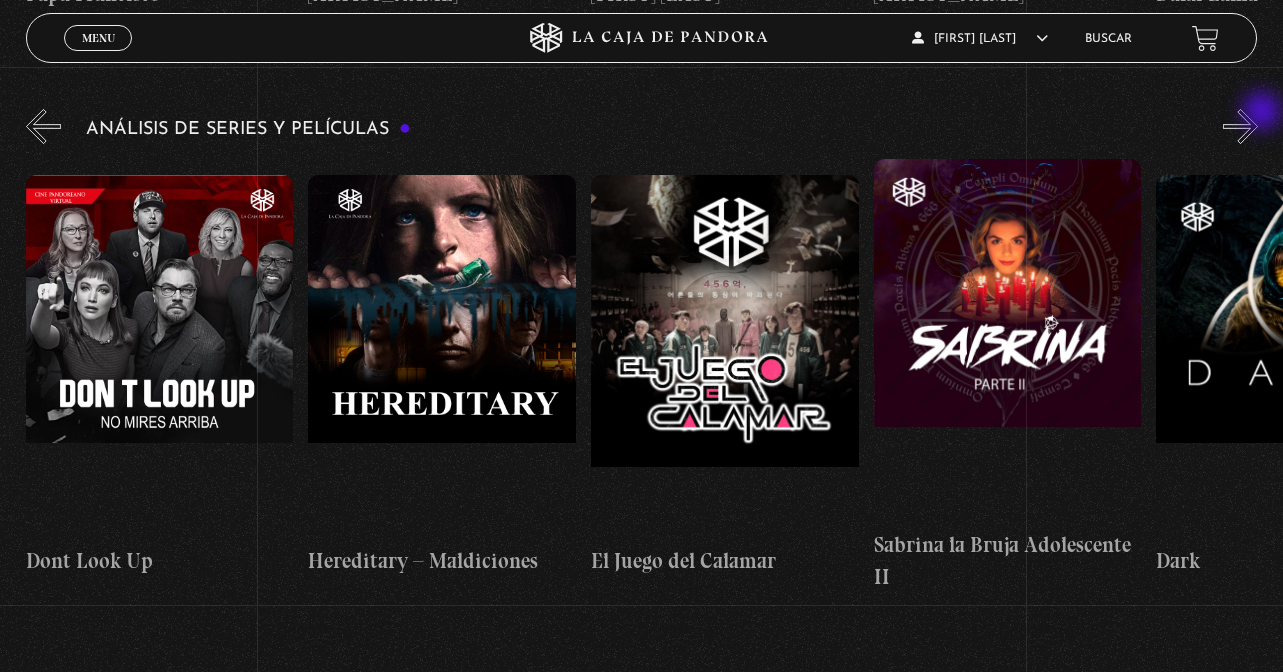 click on "»" at bounding box center [1240, 126] 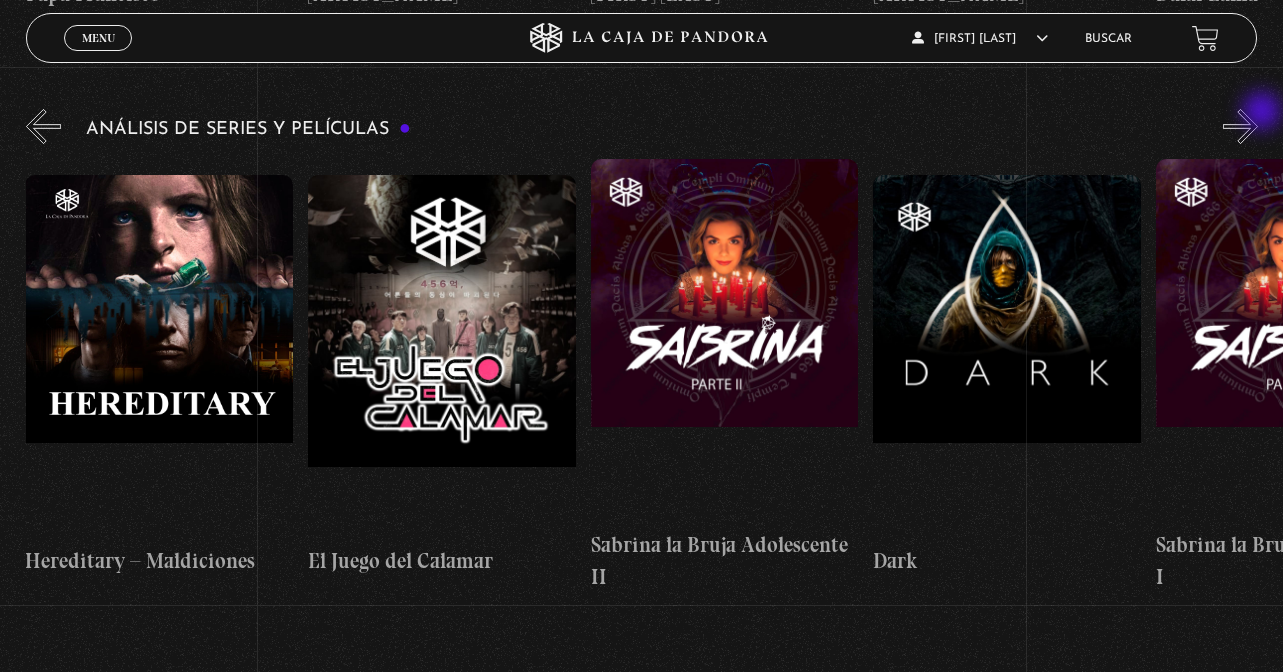 click on "»" at bounding box center [1240, 126] 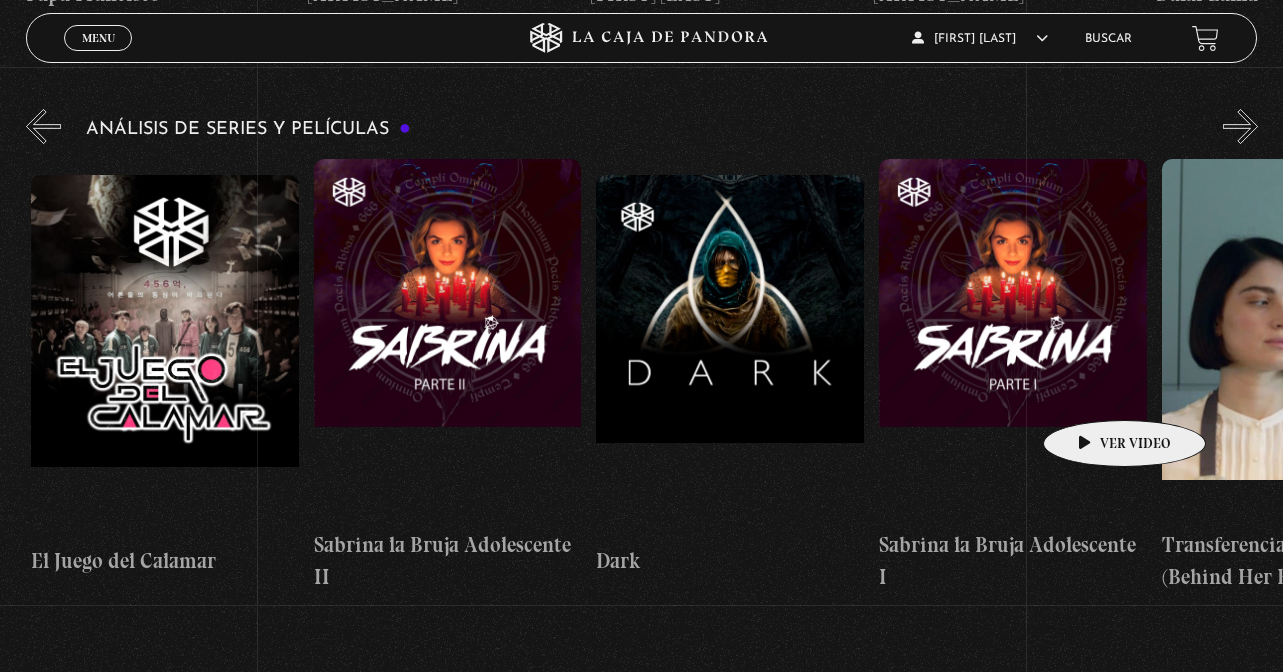 scroll, scrollTop: 0, scrollLeft: 4805, axis: horizontal 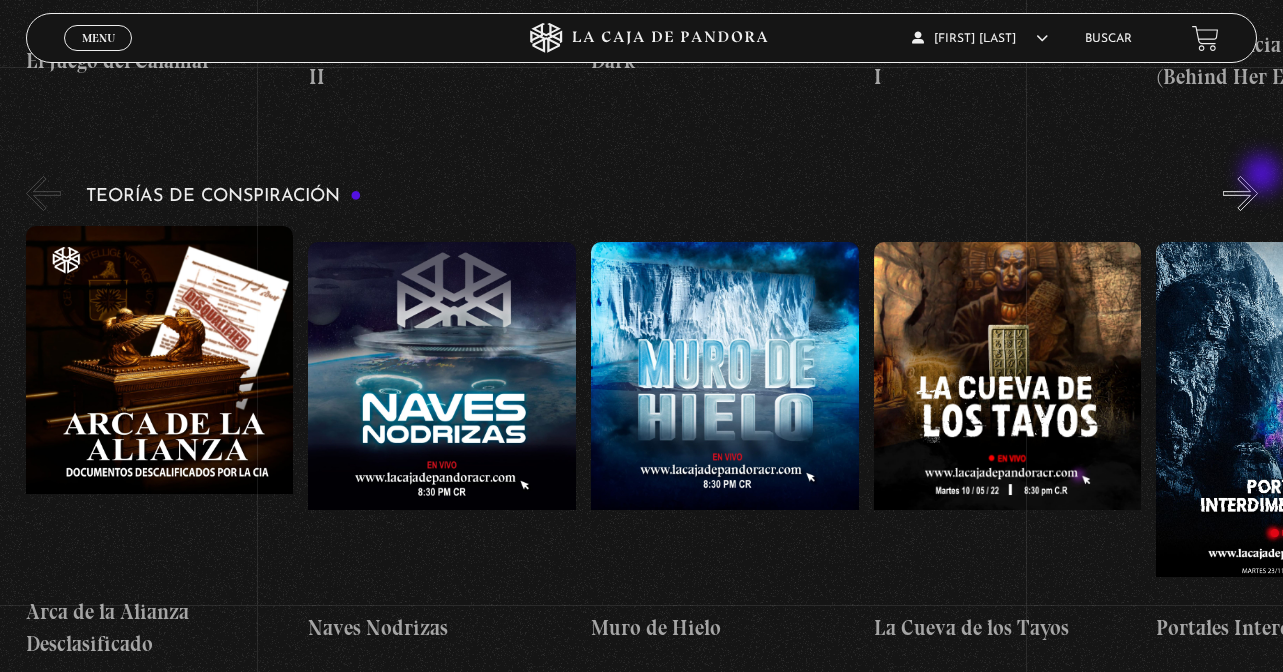 click on "»" at bounding box center [1240, 193] 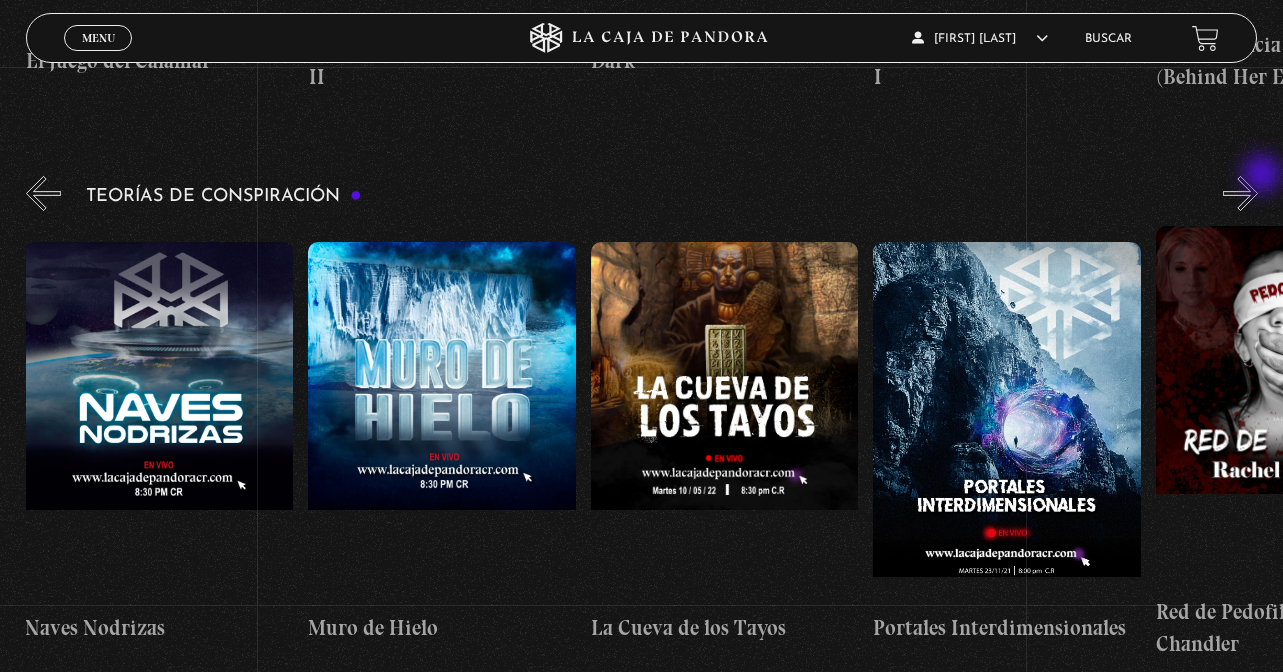click on "»" at bounding box center [1240, 193] 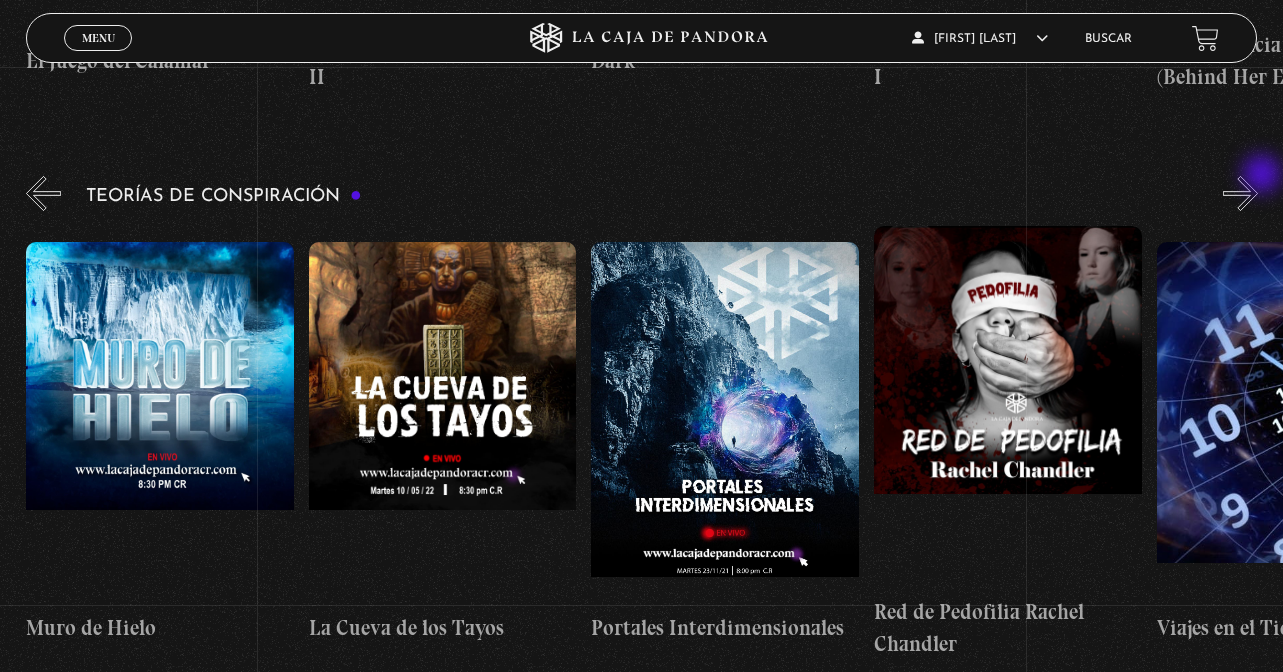click on "»" at bounding box center (1240, 193) 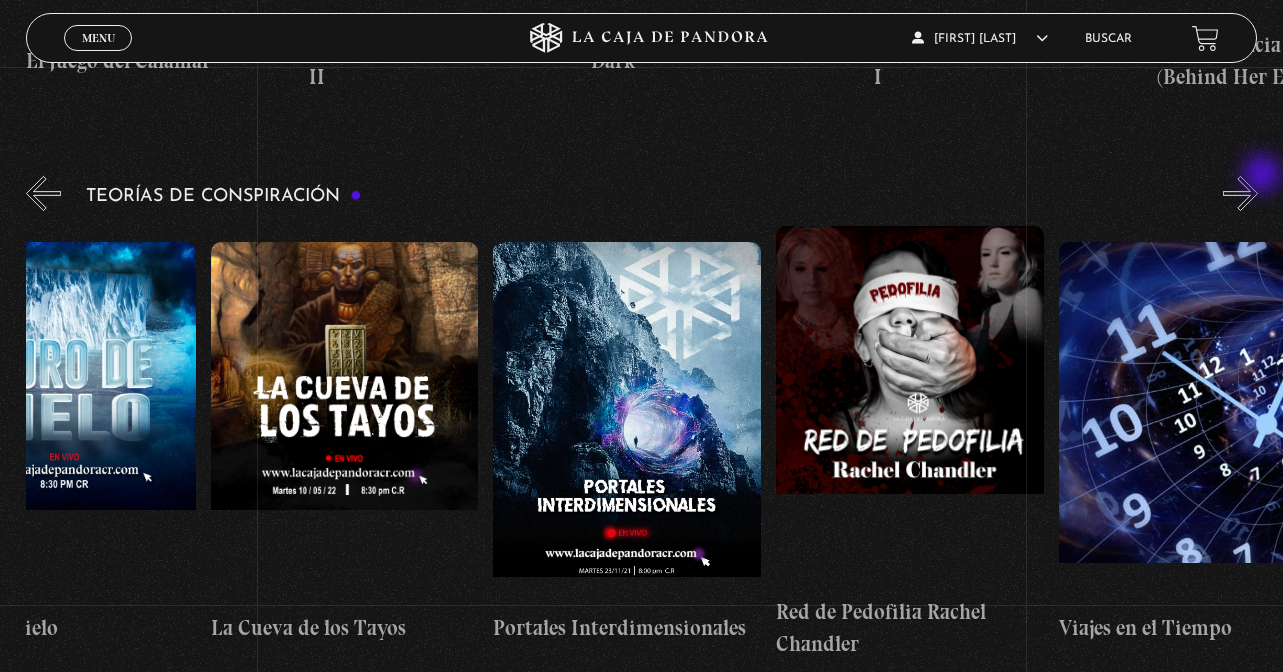 scroll, scrollTop: 0, scrollLeft: 707, axis: horizontal 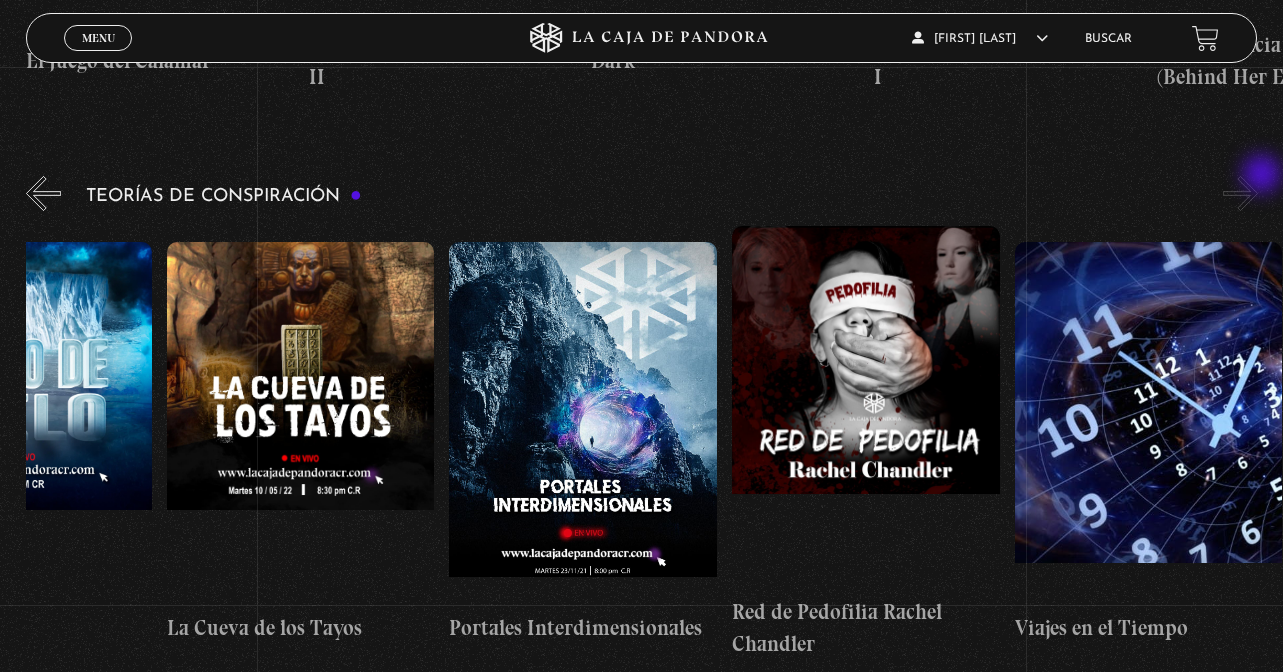 click on "»" at bounding box center [1240, 193] 